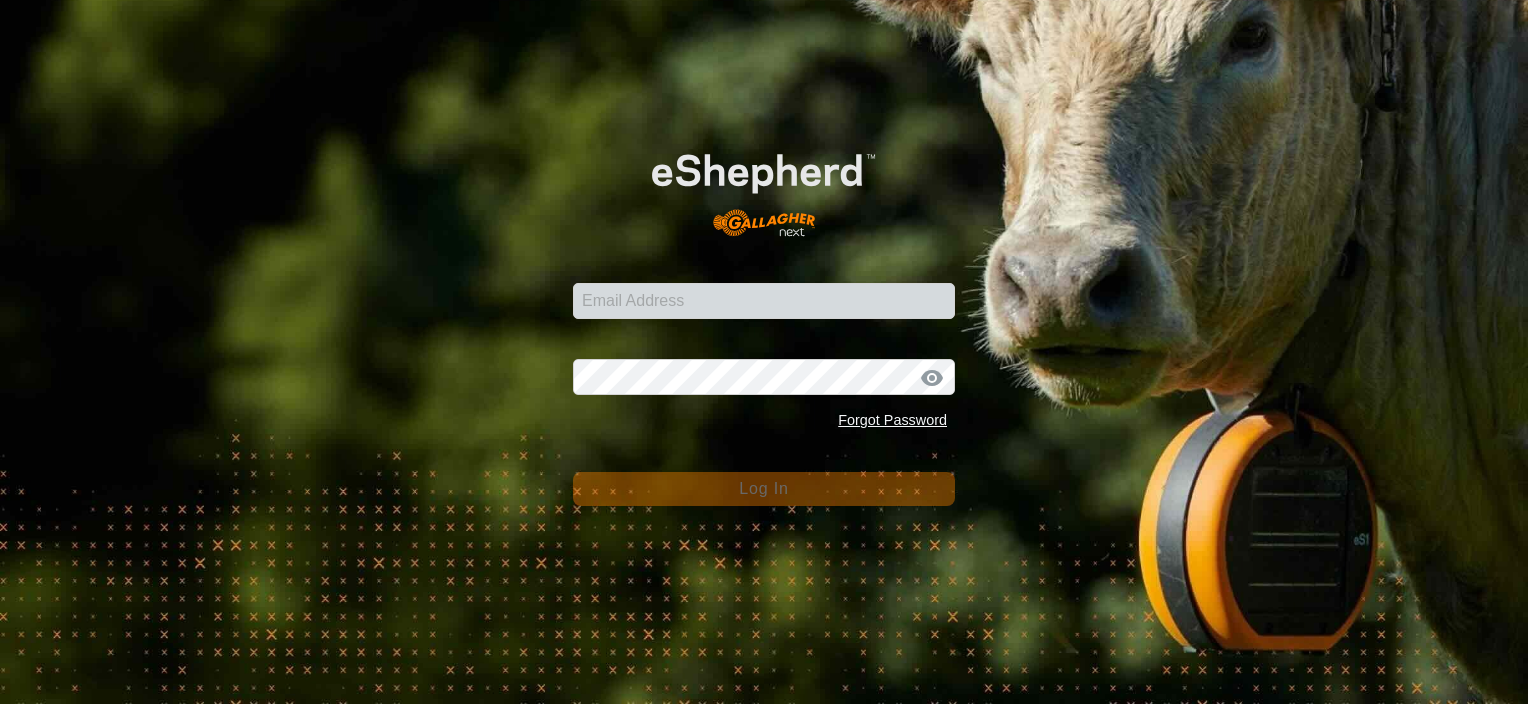 scroll, scrollTop: 0, scrollLeft: 0, axis: both 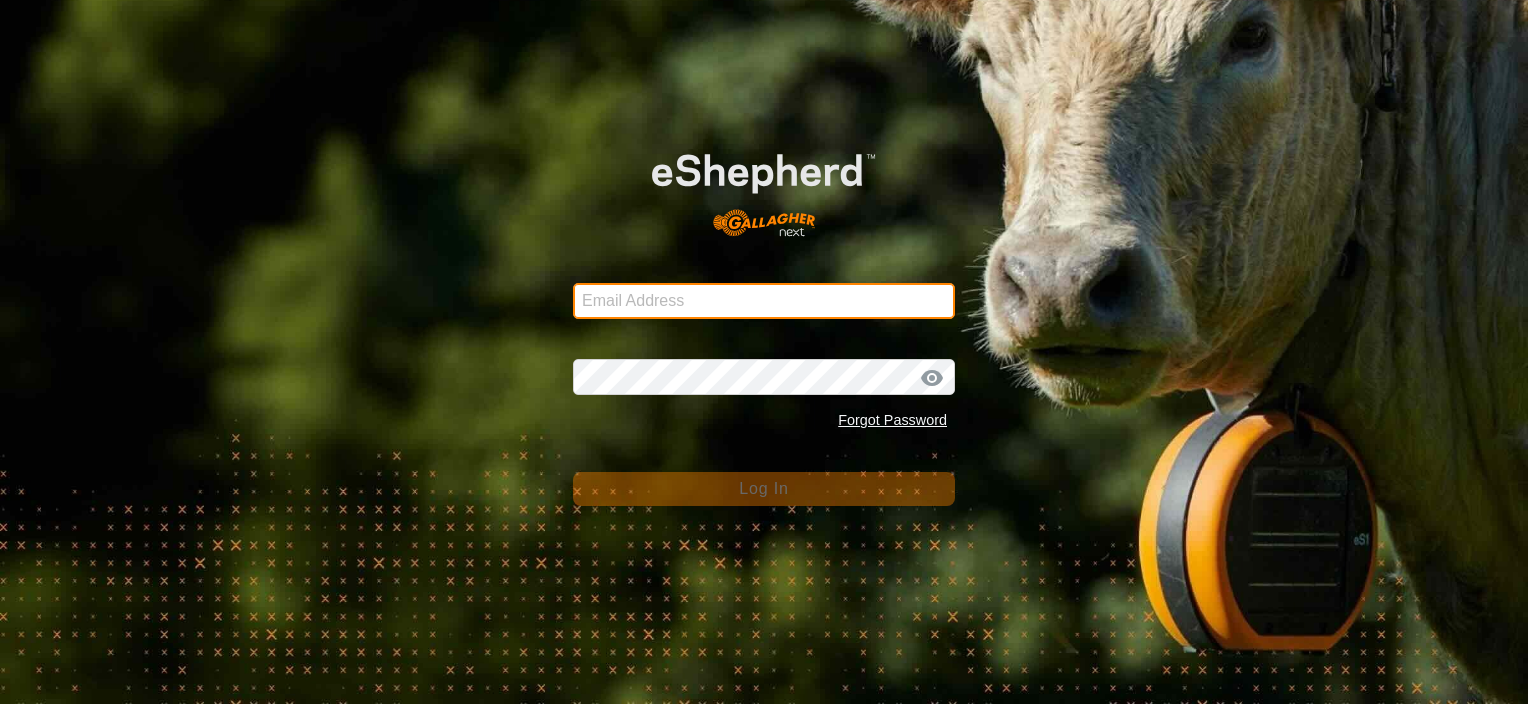 type on "eschulz@correinc.com" 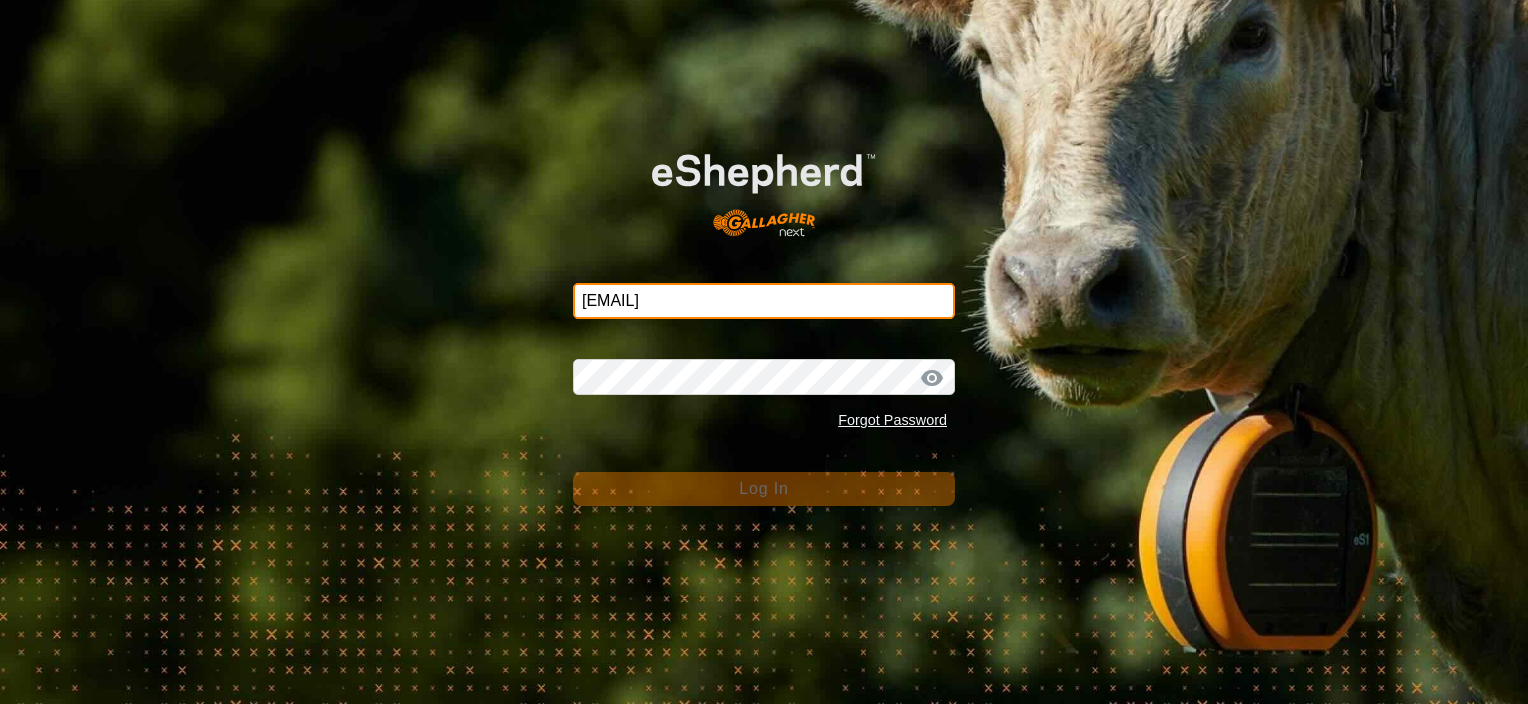 click on "eschulz@correinc.com" at bounding box center [764, 301] 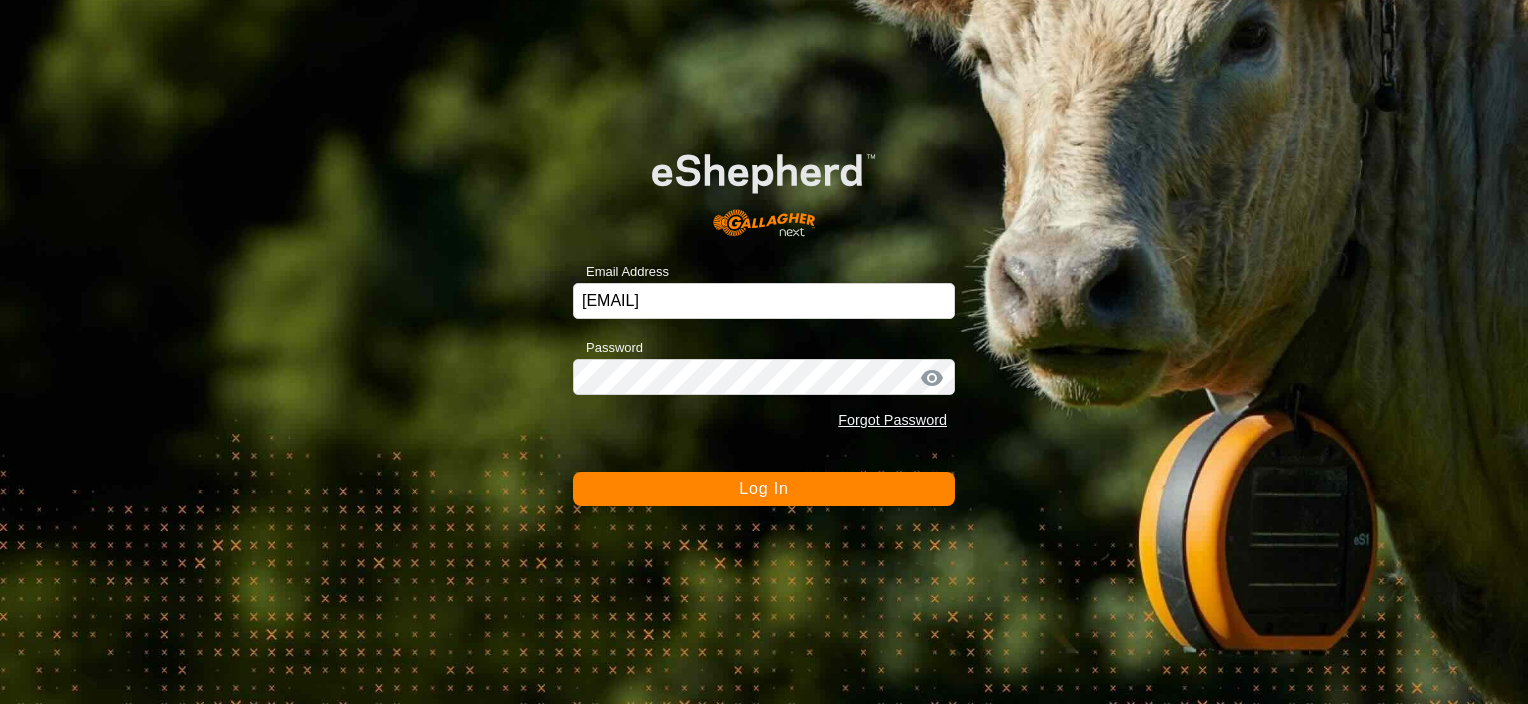 click on "Log In" 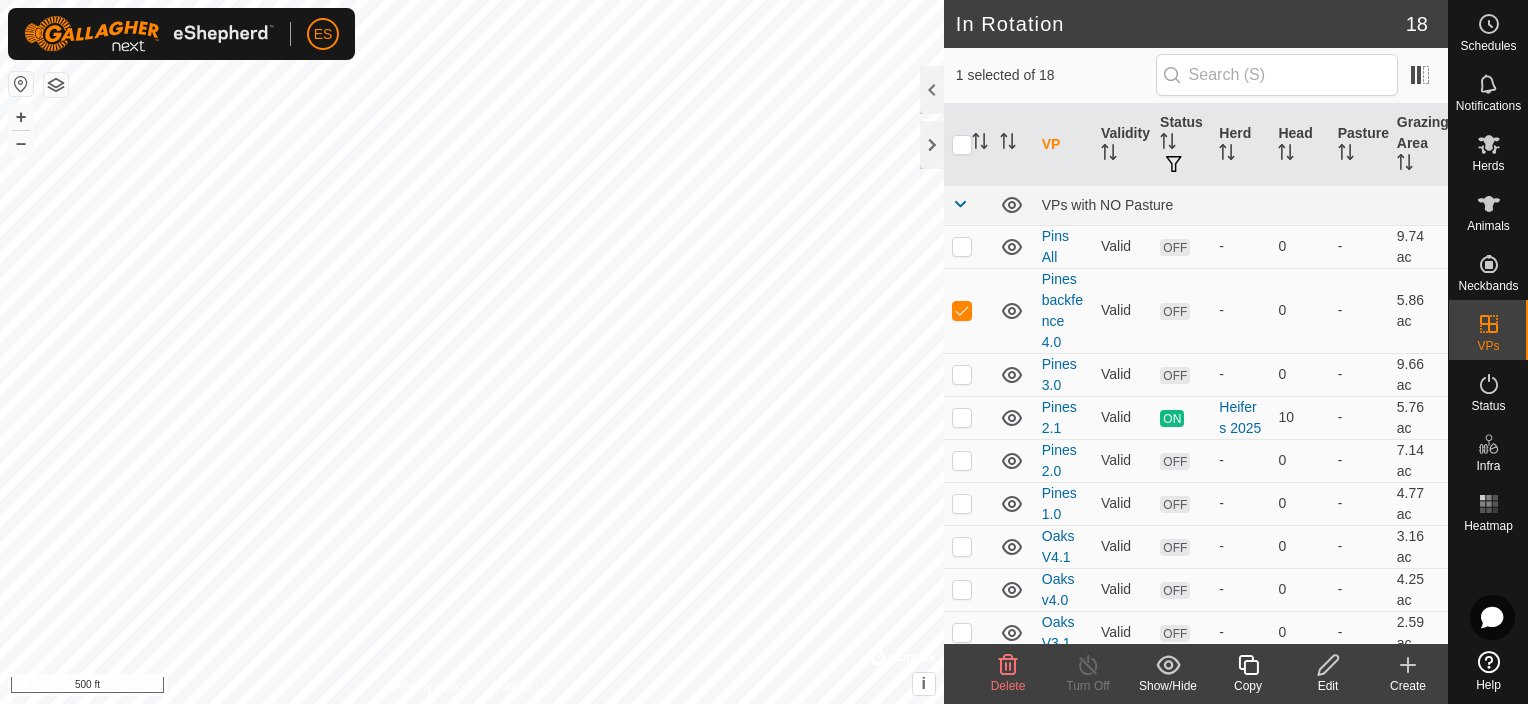 checkbox on "false" 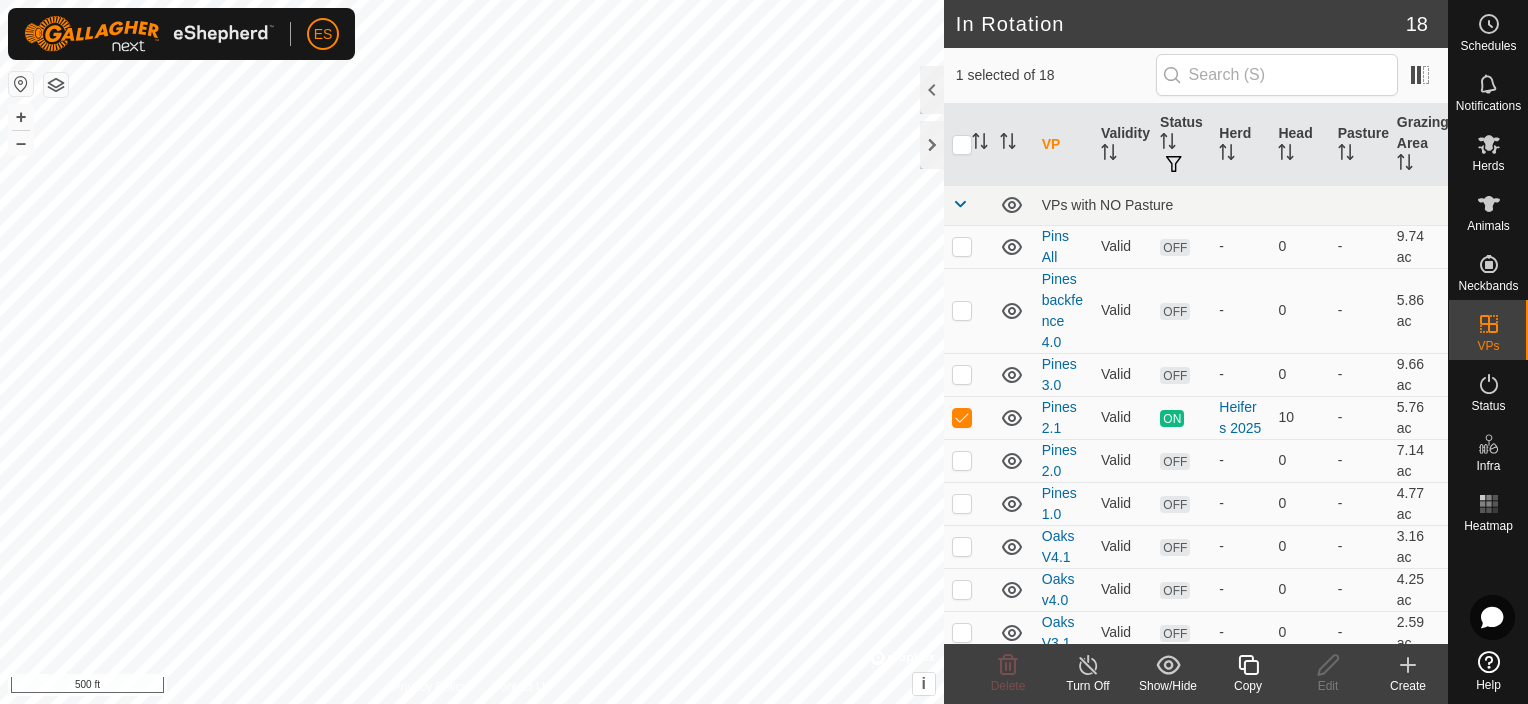 checkbox on "false" 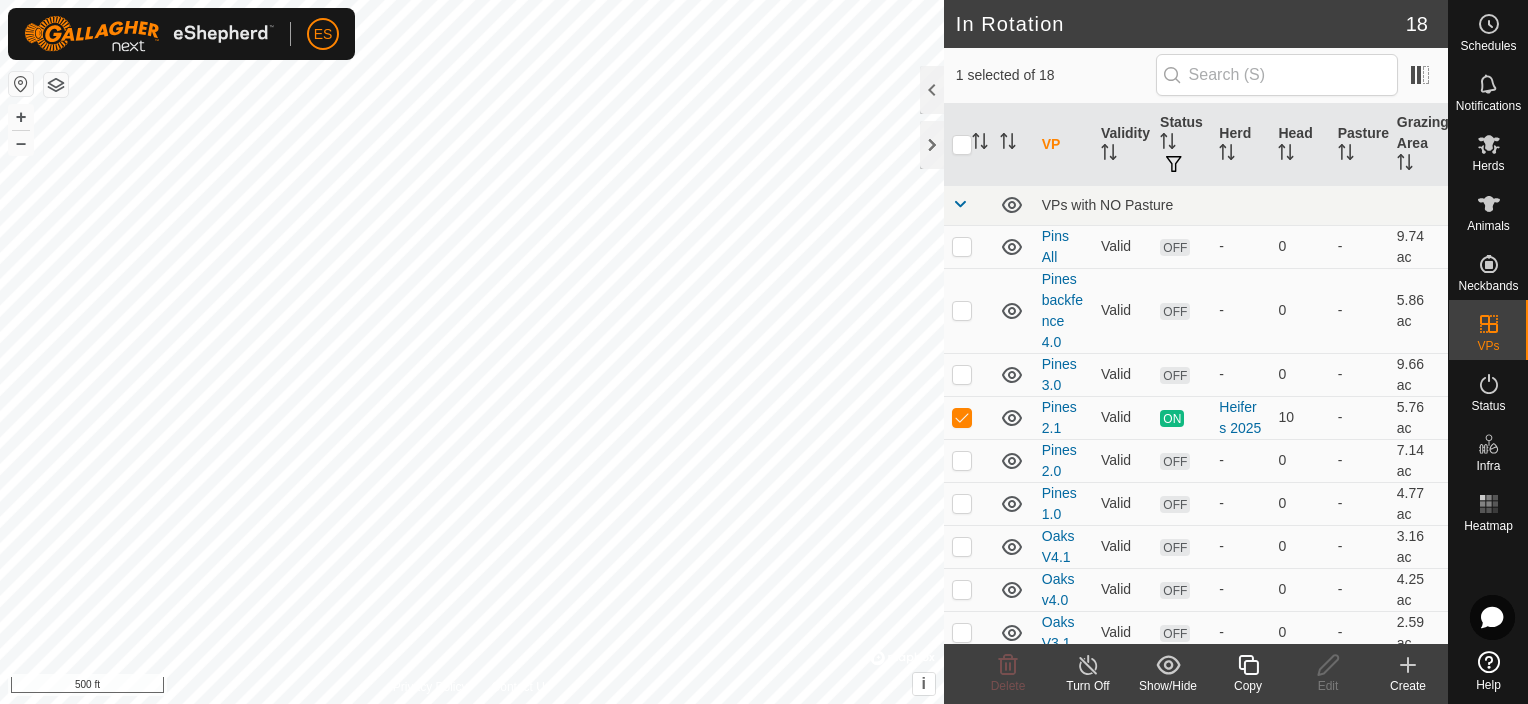 checkbox on "true" 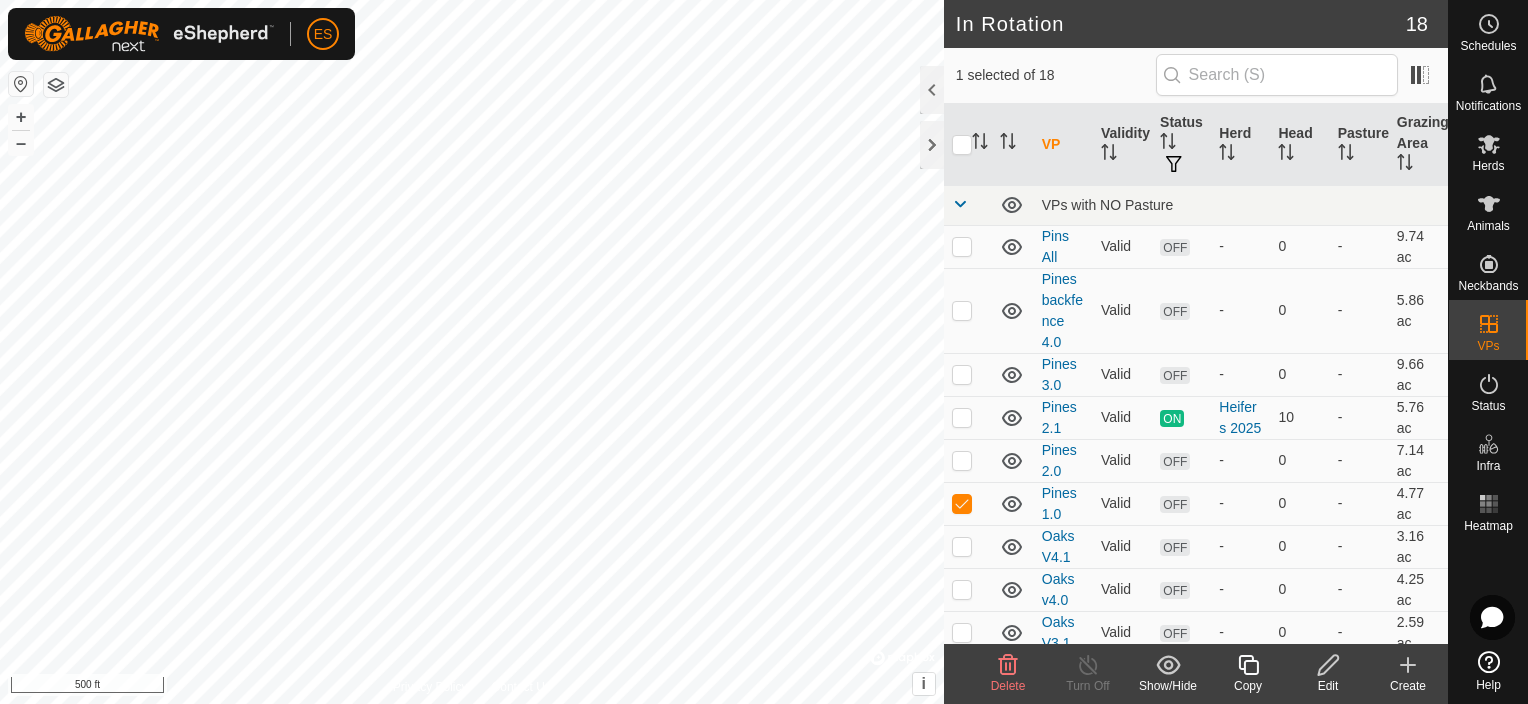 checkbox on "true" 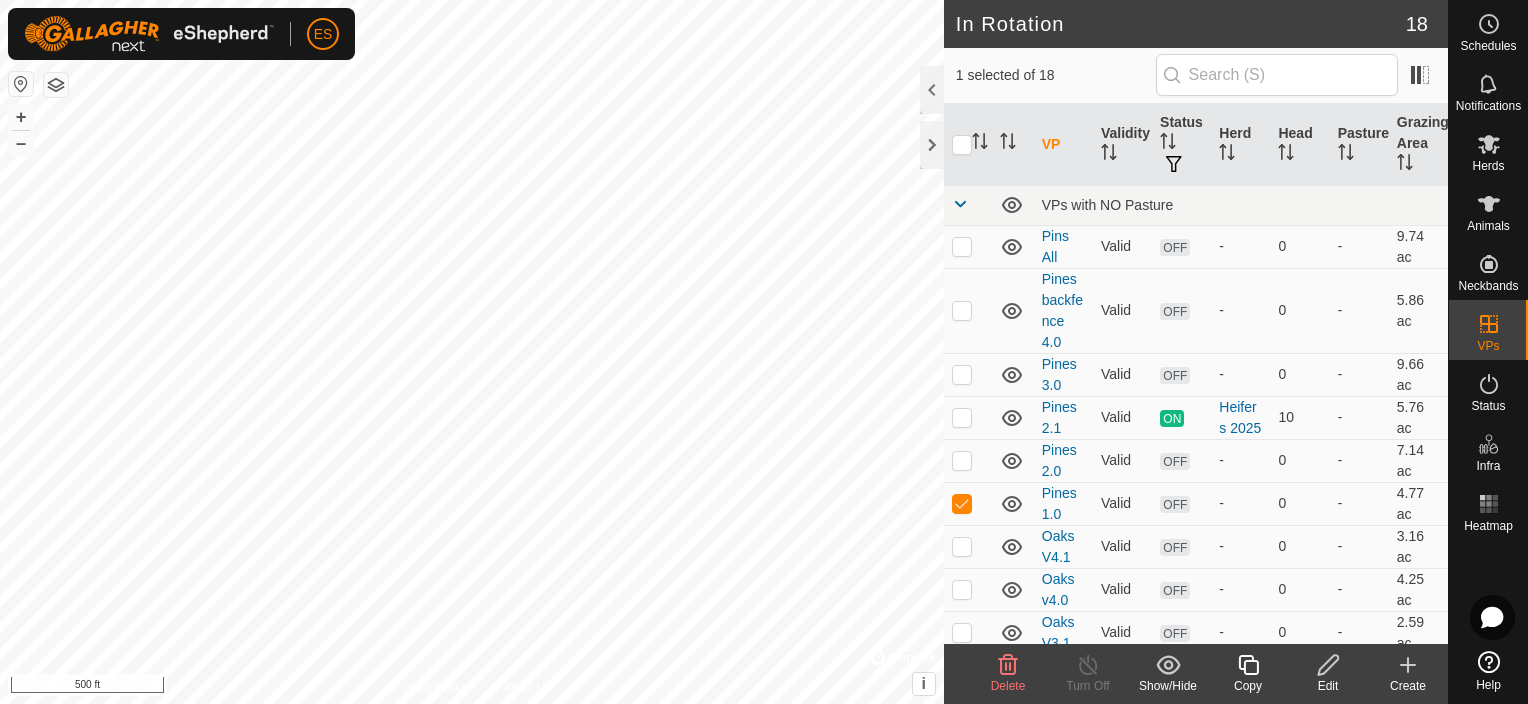 checkbox on "false" 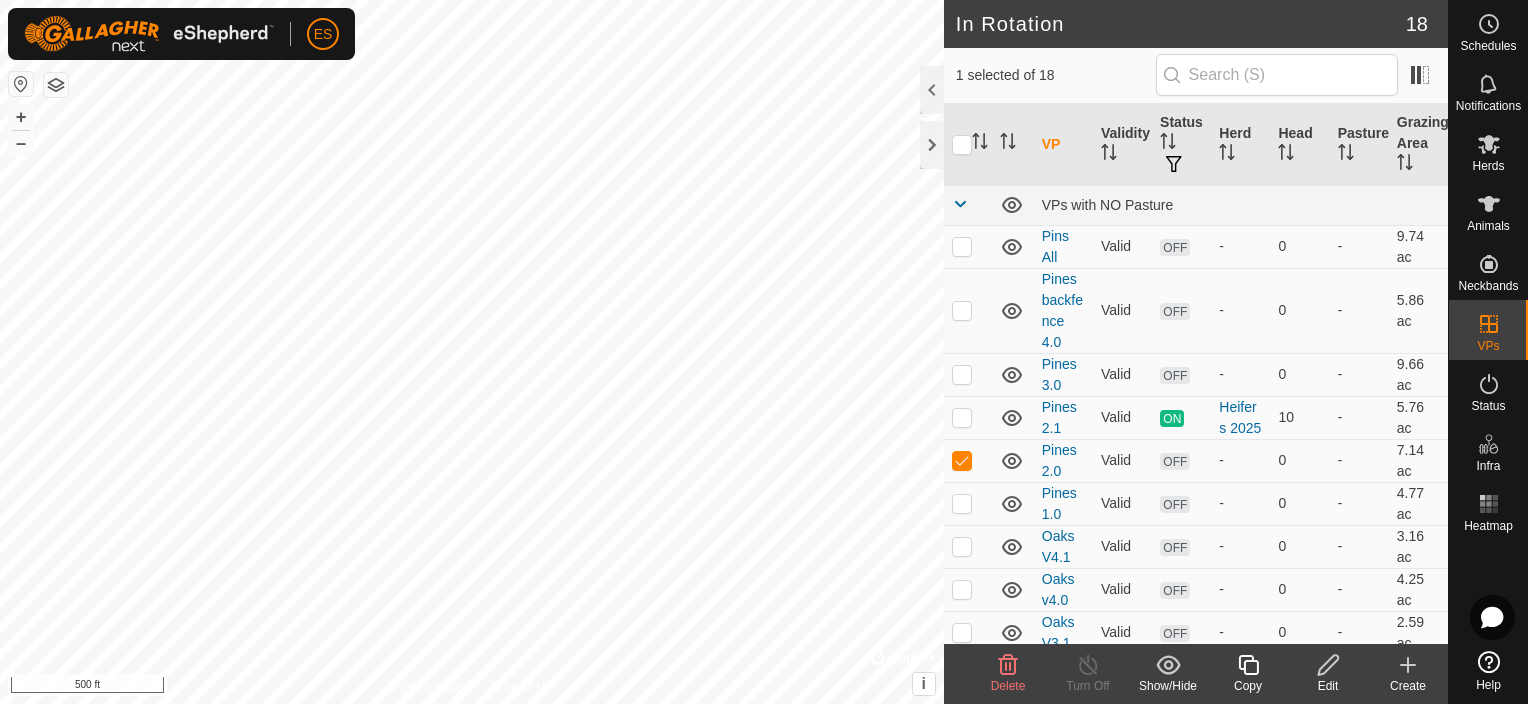 checkbox on "true" 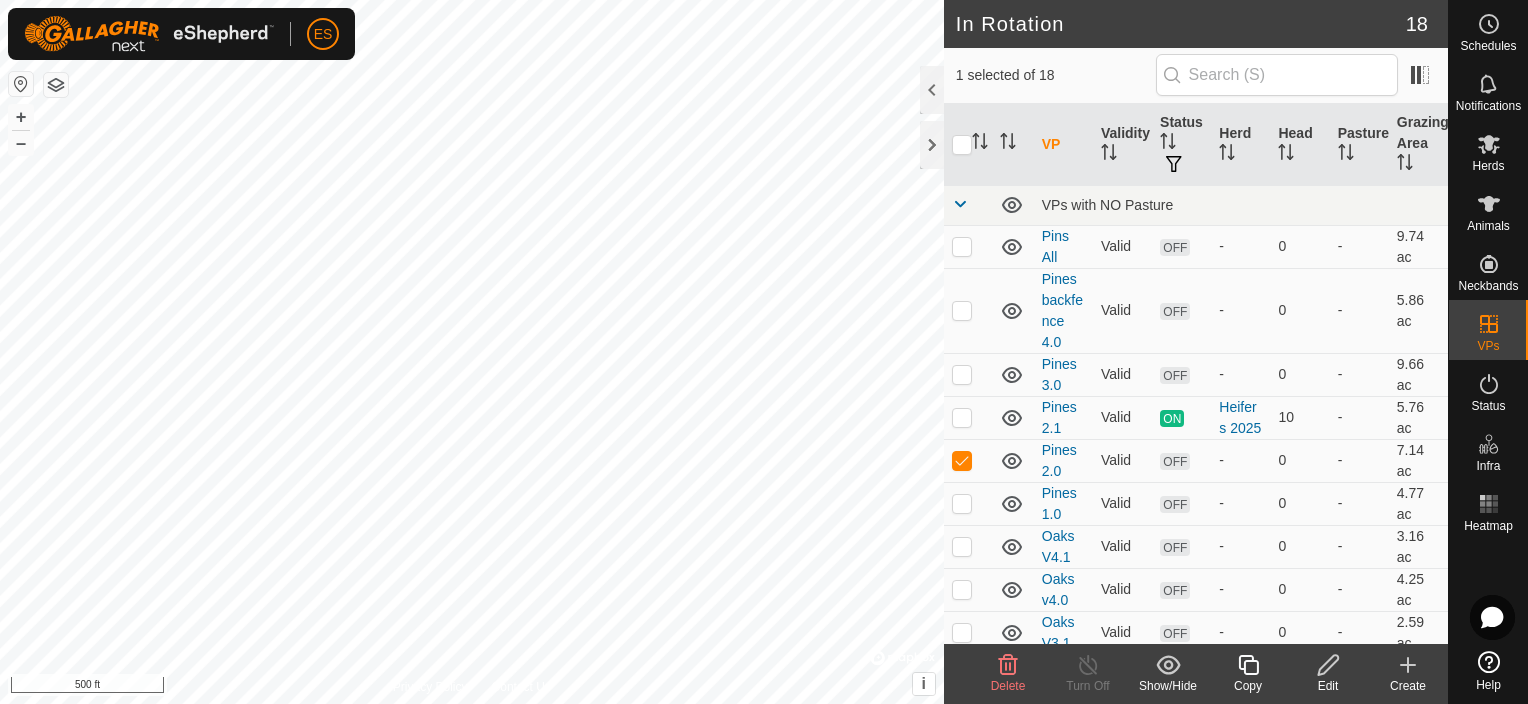 checkbox on "false" 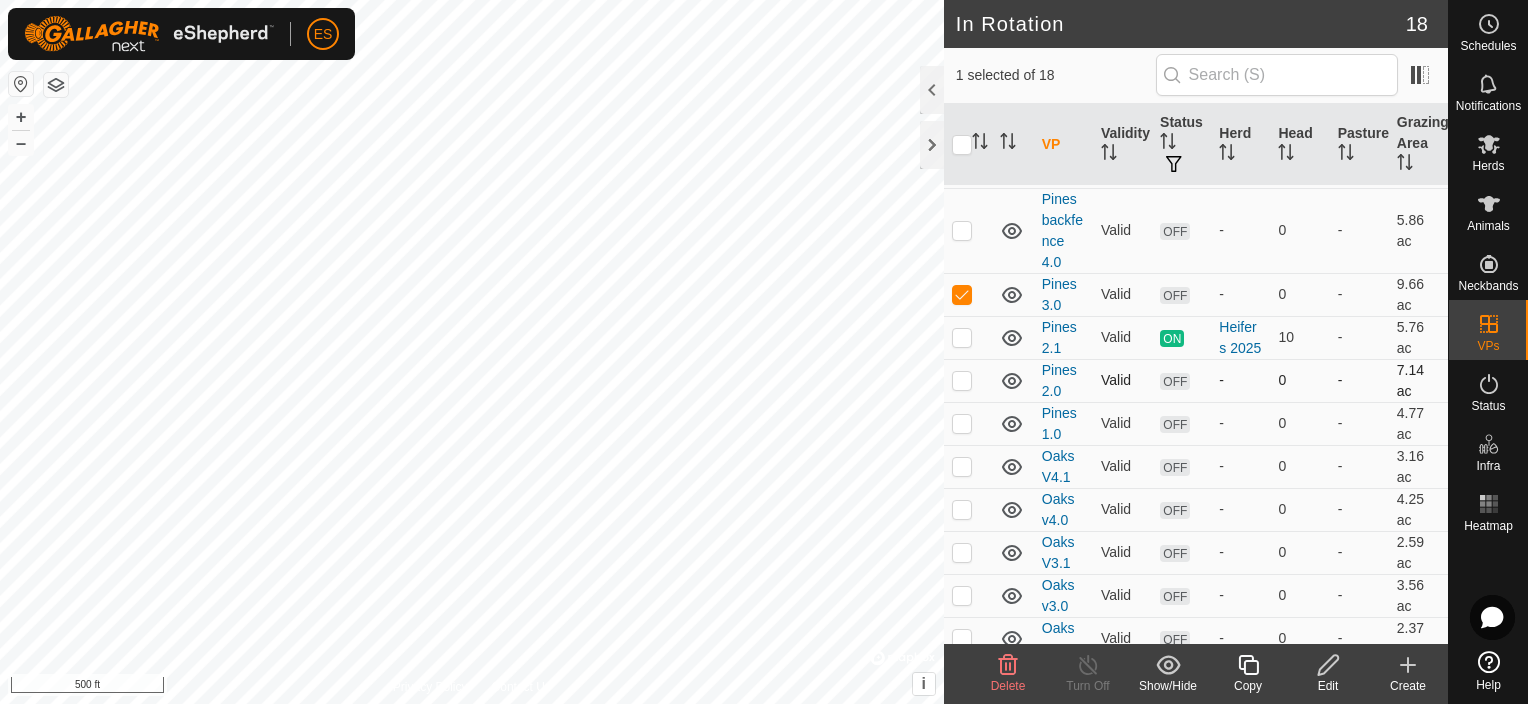 scroll, scrollTop: 0, scrollLeft: 0, axis: both 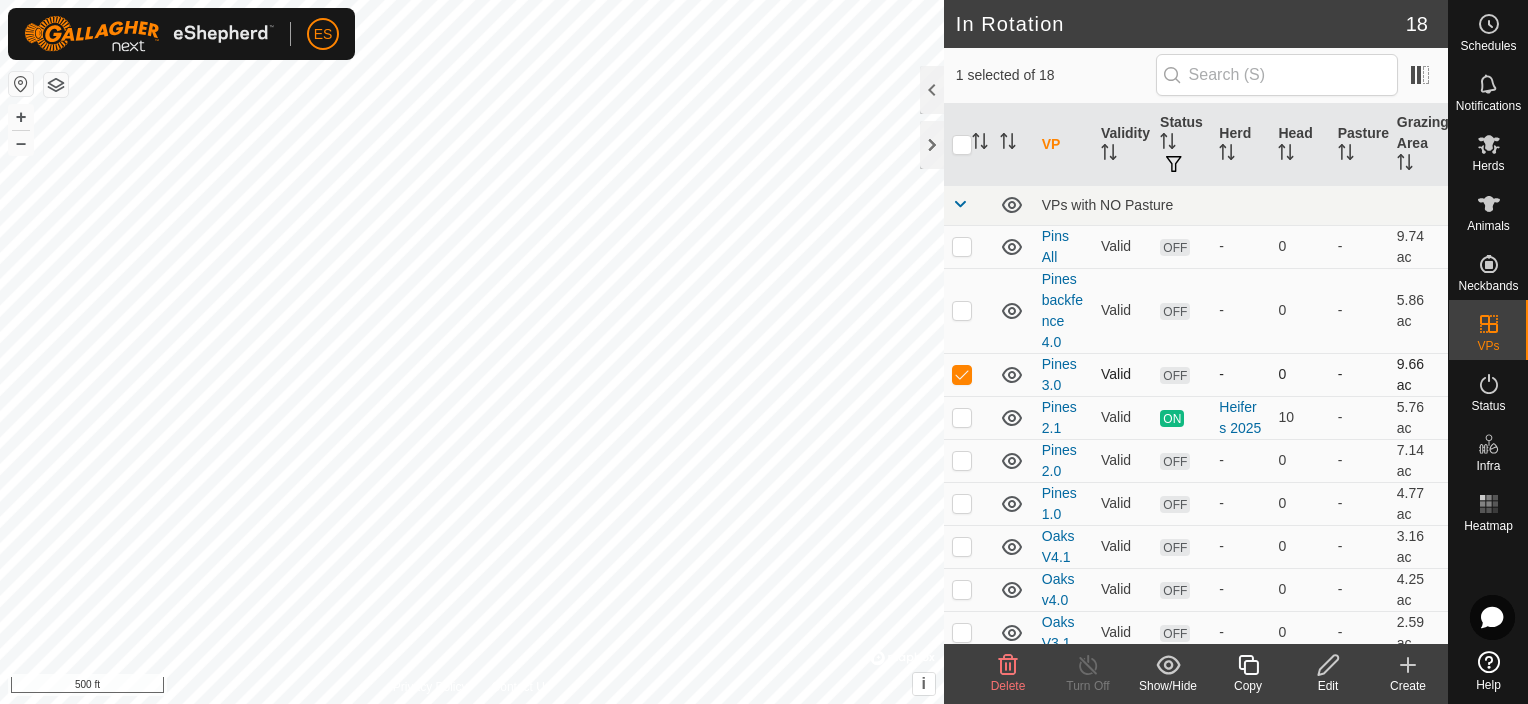 click at bounding box center [962, 374] 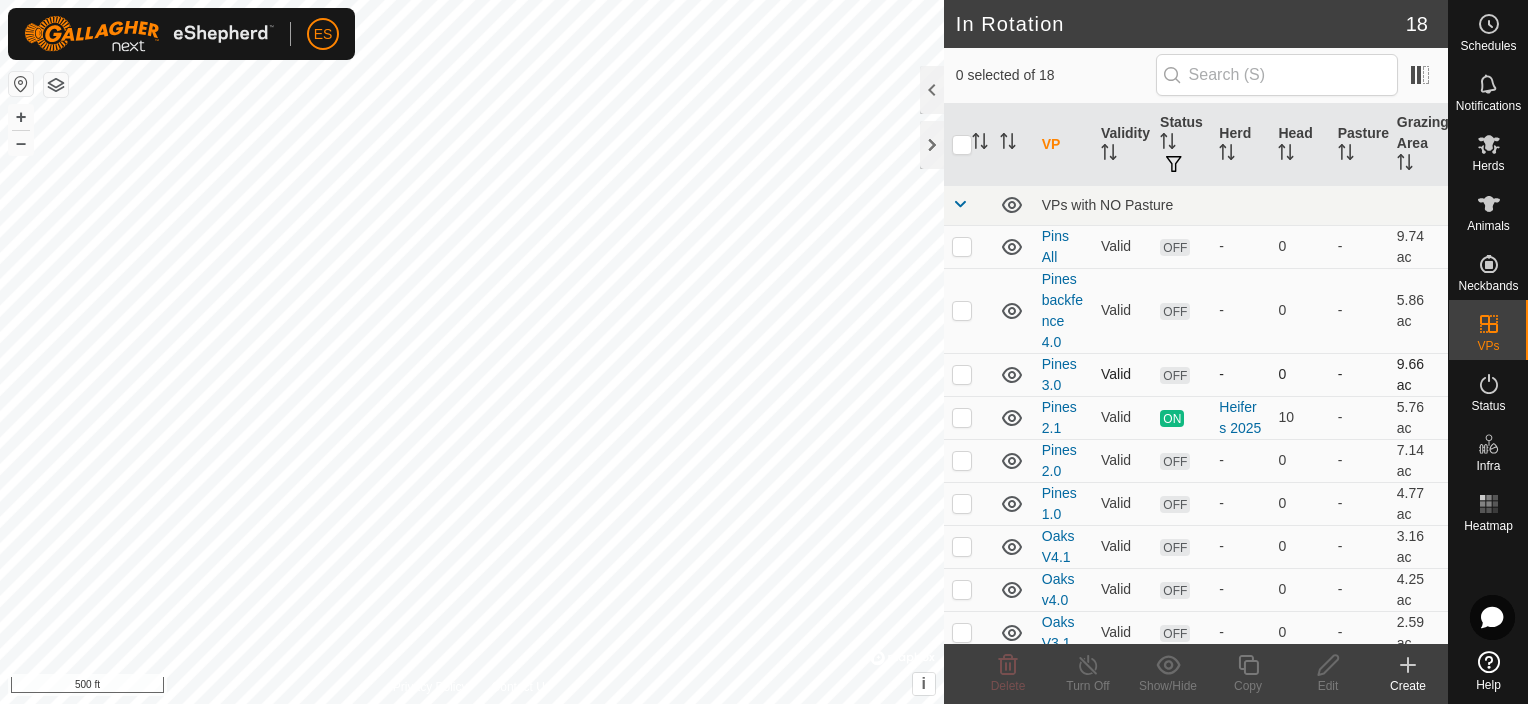 click at bounding box center (962, 374) 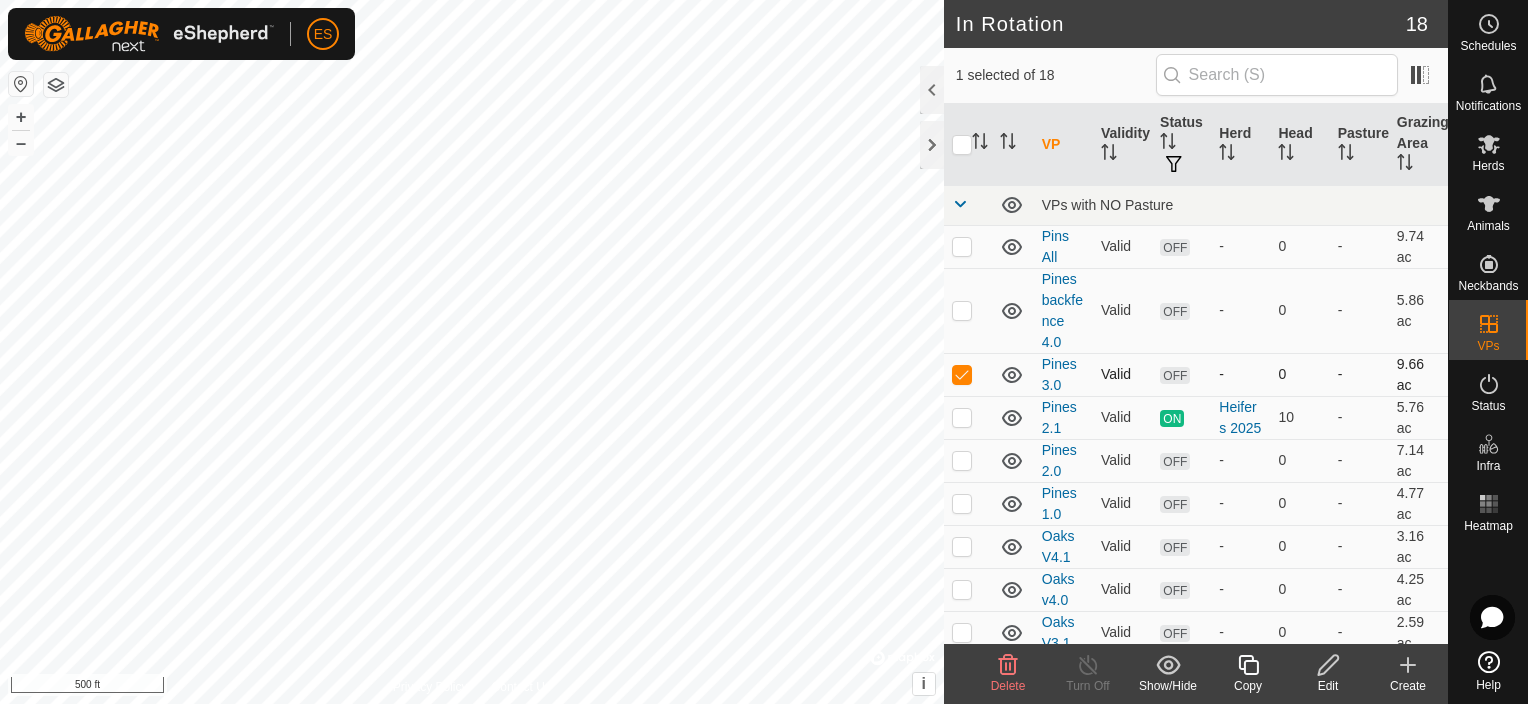 click at bounding box center [962, 374] 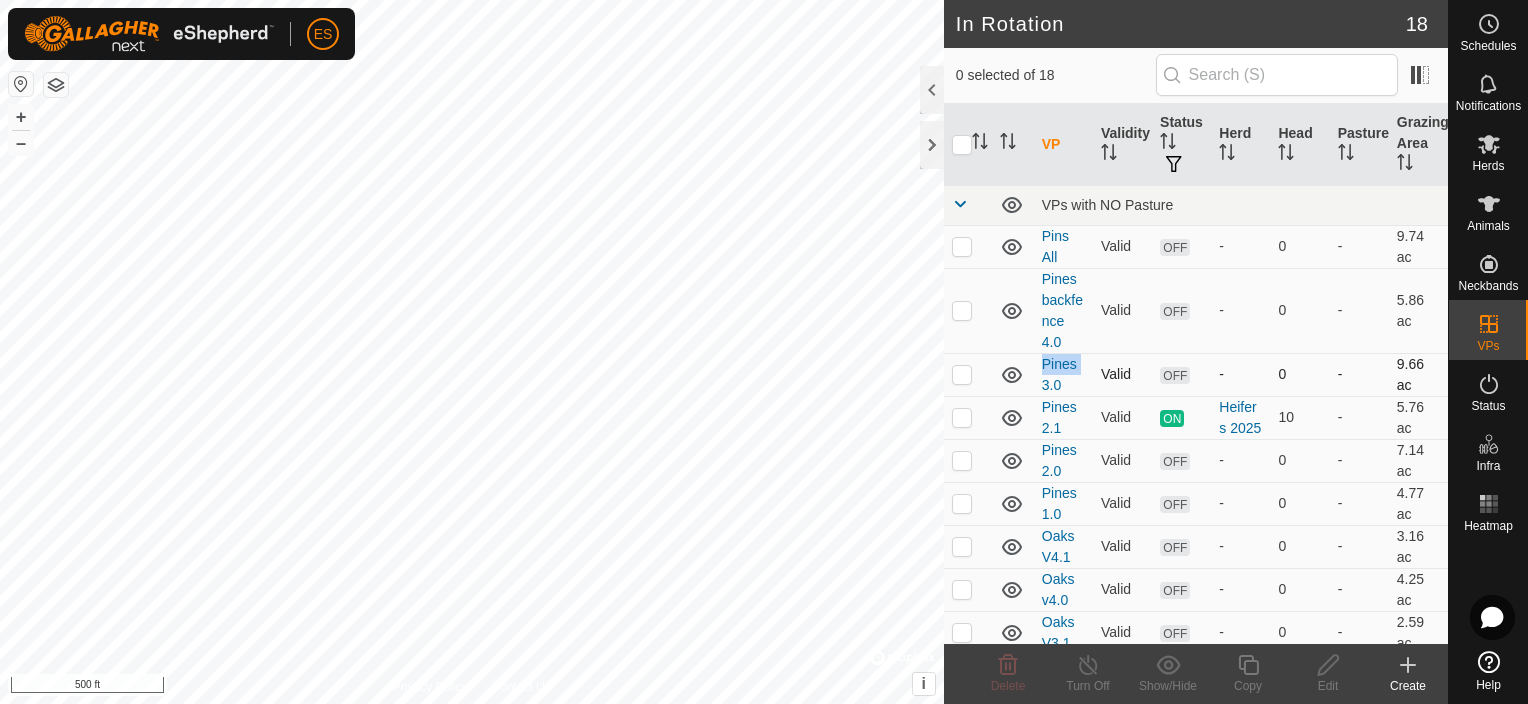 click at bounding box center (962, 374) 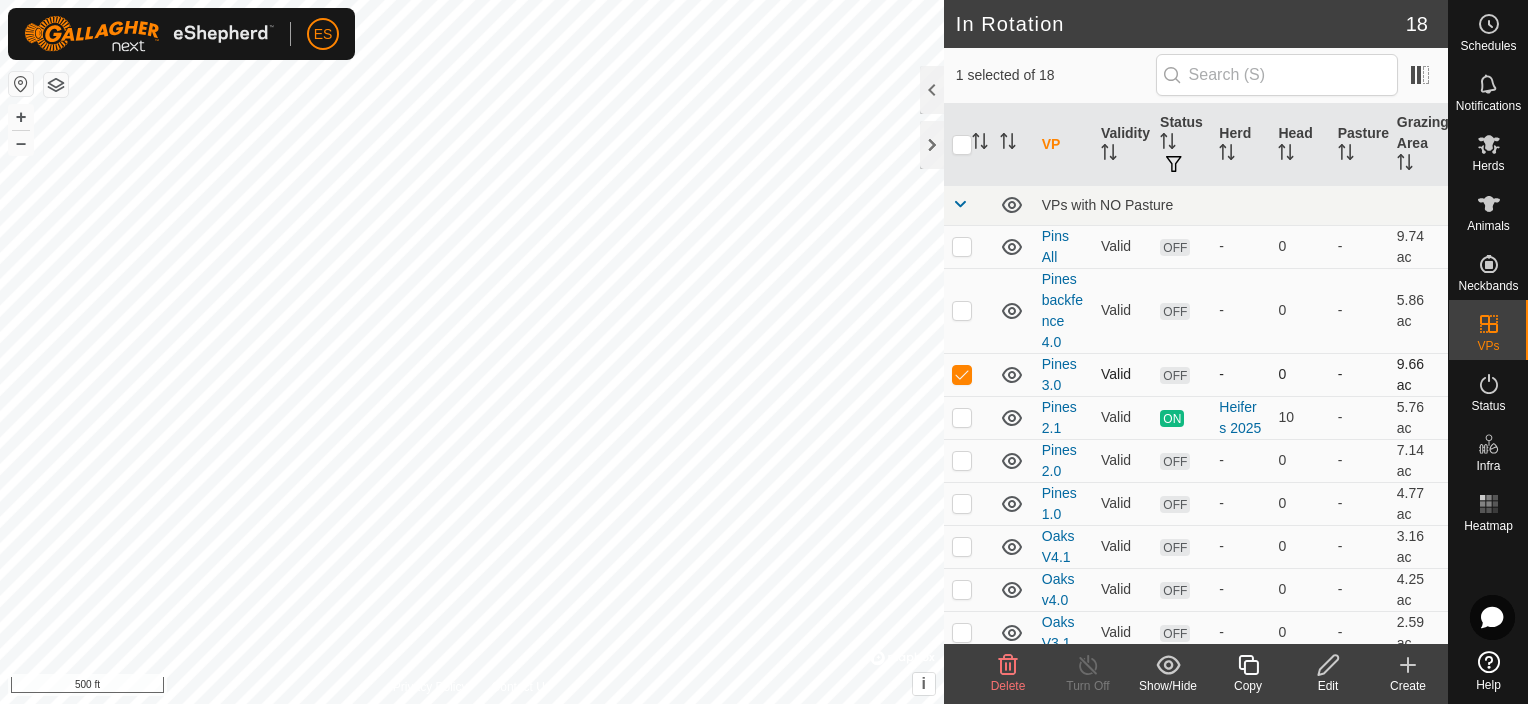 drag, startPoint x: 957, startPoint y: 372, endPoint x: 1012, endPoint y: 372, distance: 55 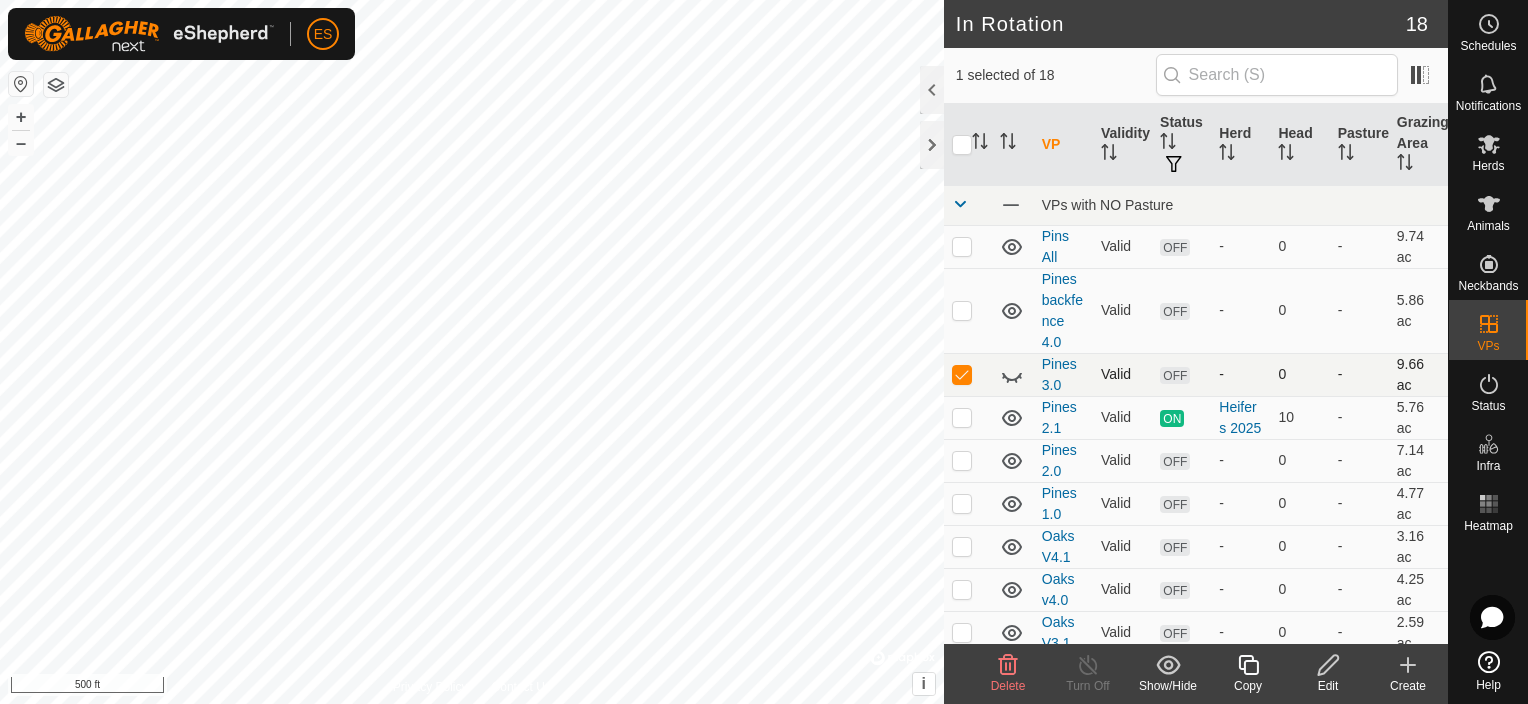 click 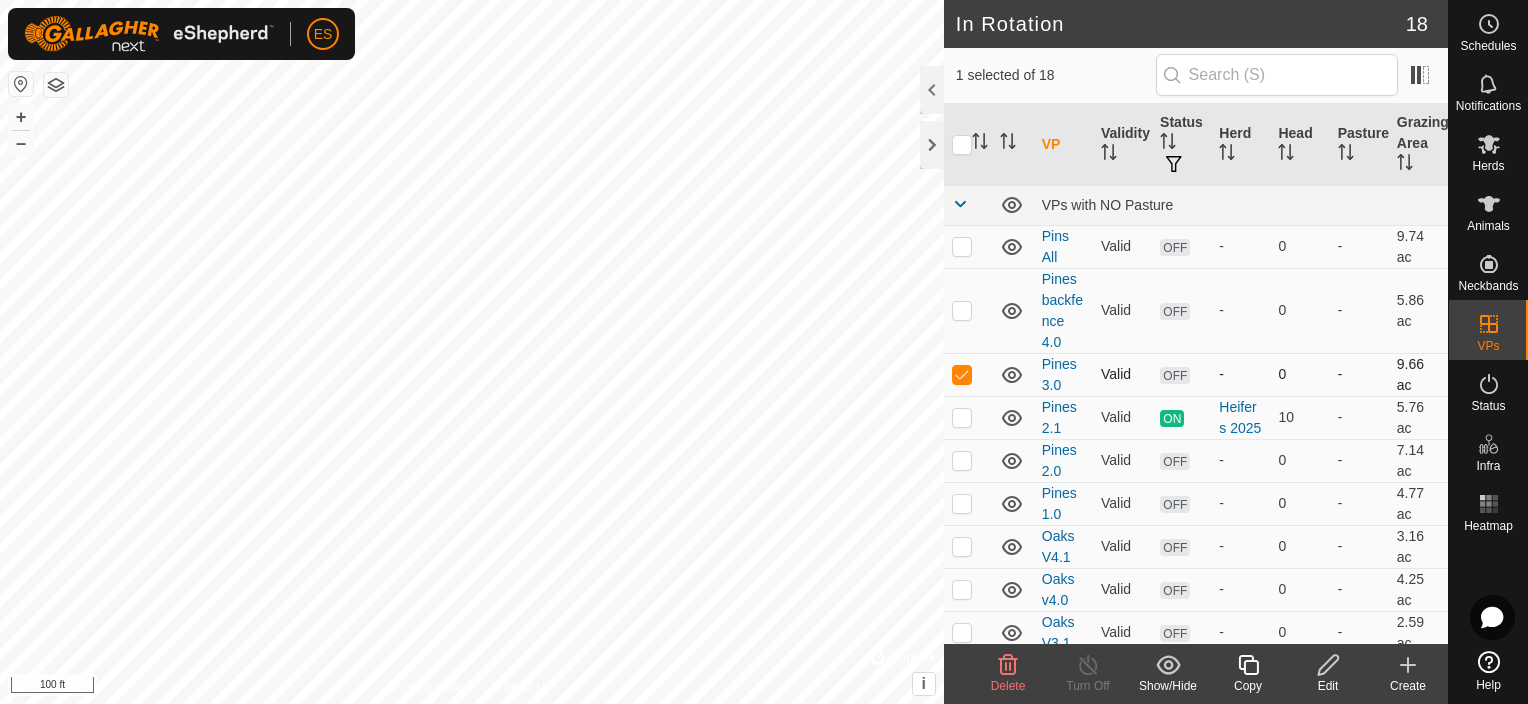 click at bounding box center [962, 374] 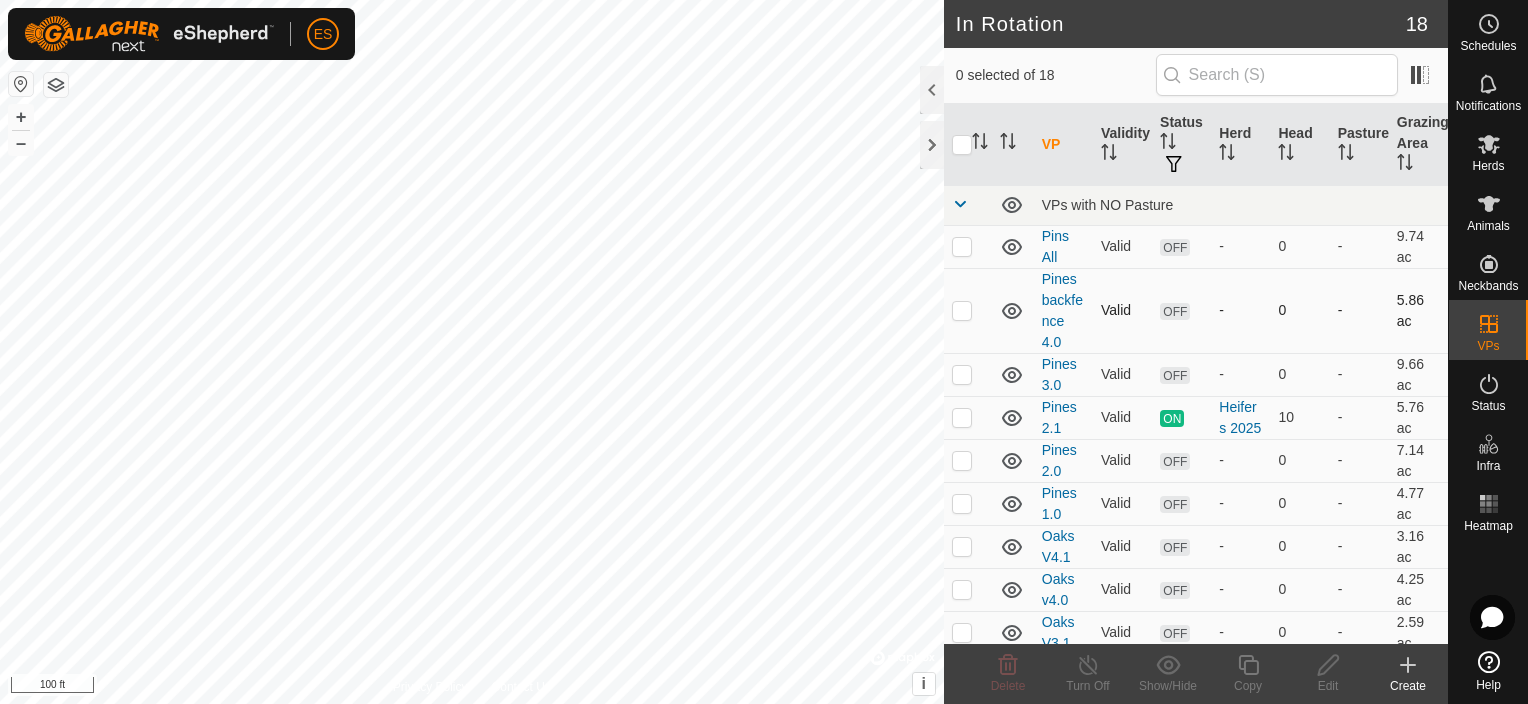 click at bounding box center [962, 310] 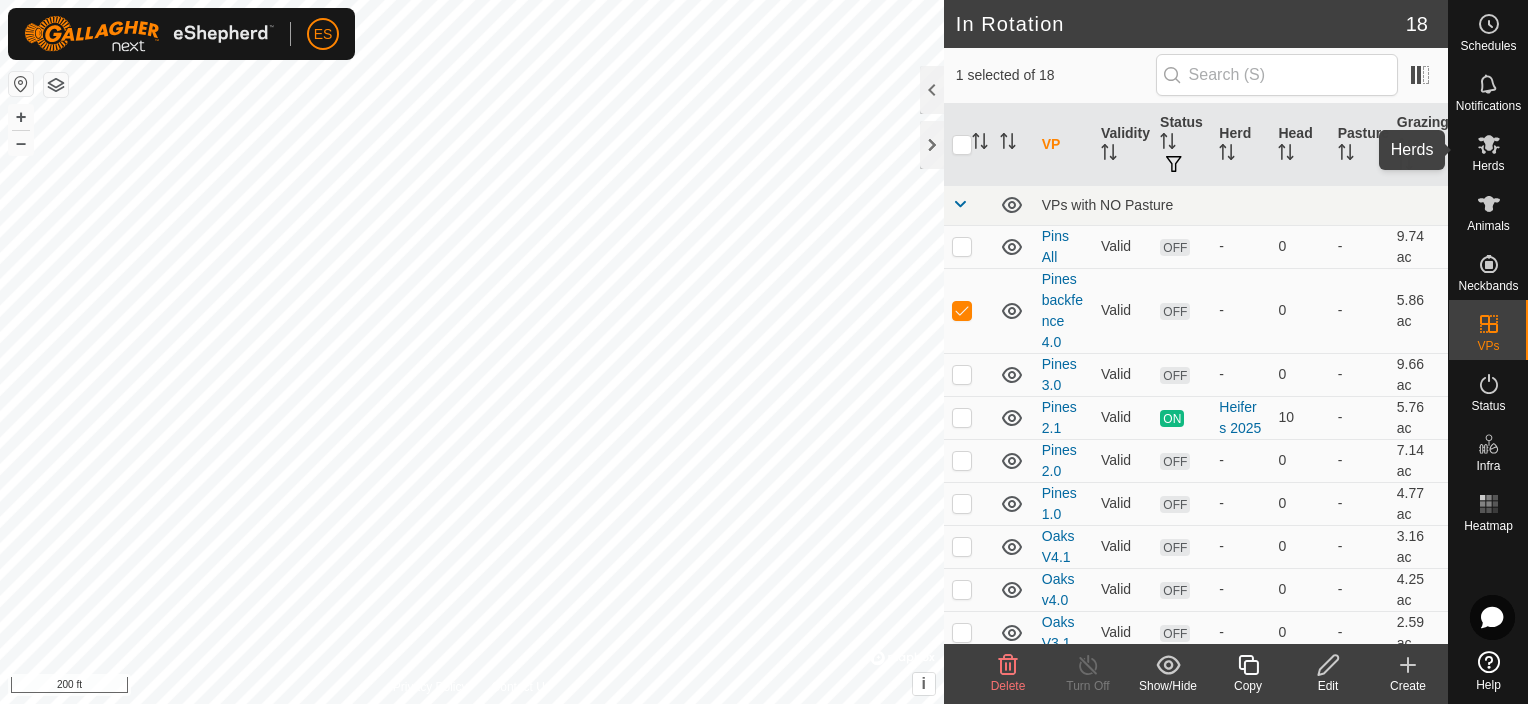 click on "Herds" at bounding box center [1488, 166] 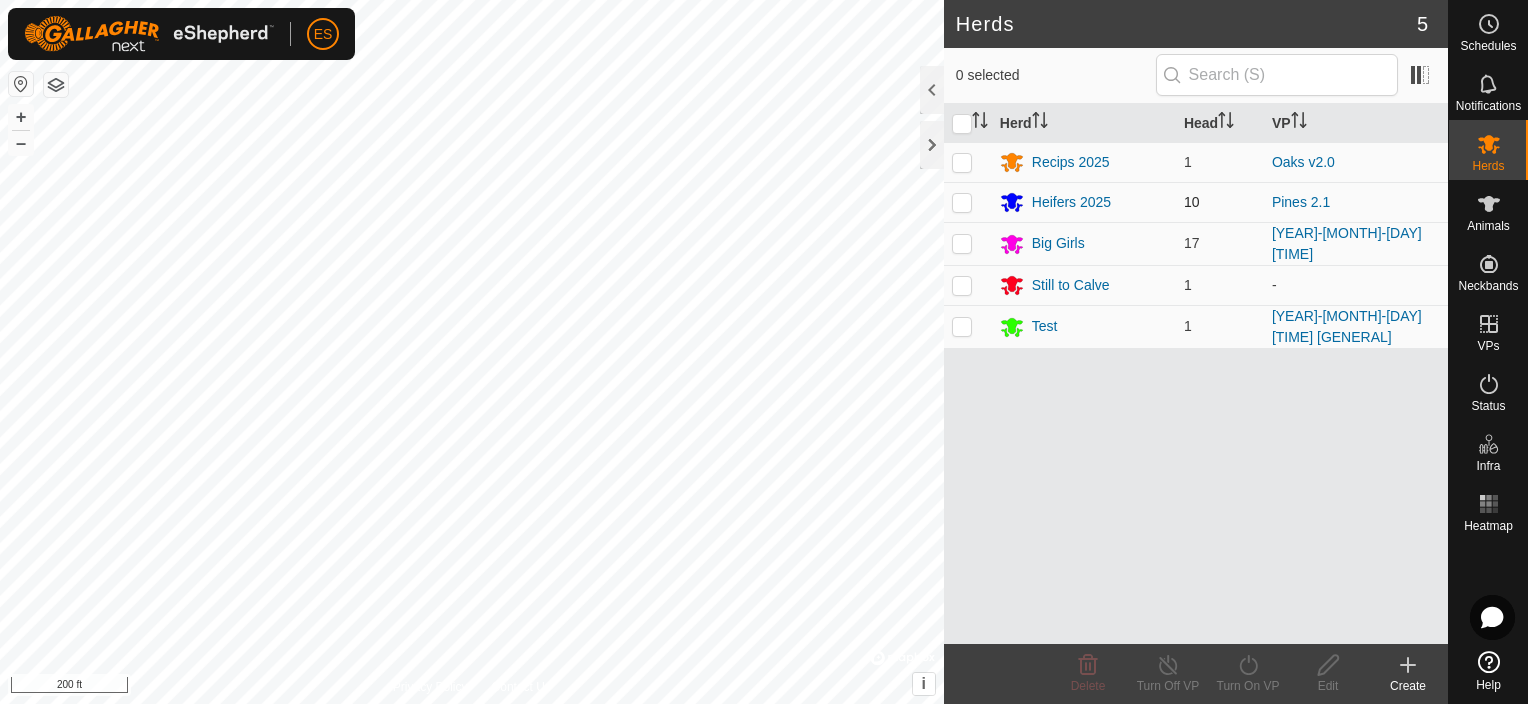 click at bounding box center [962, 202] 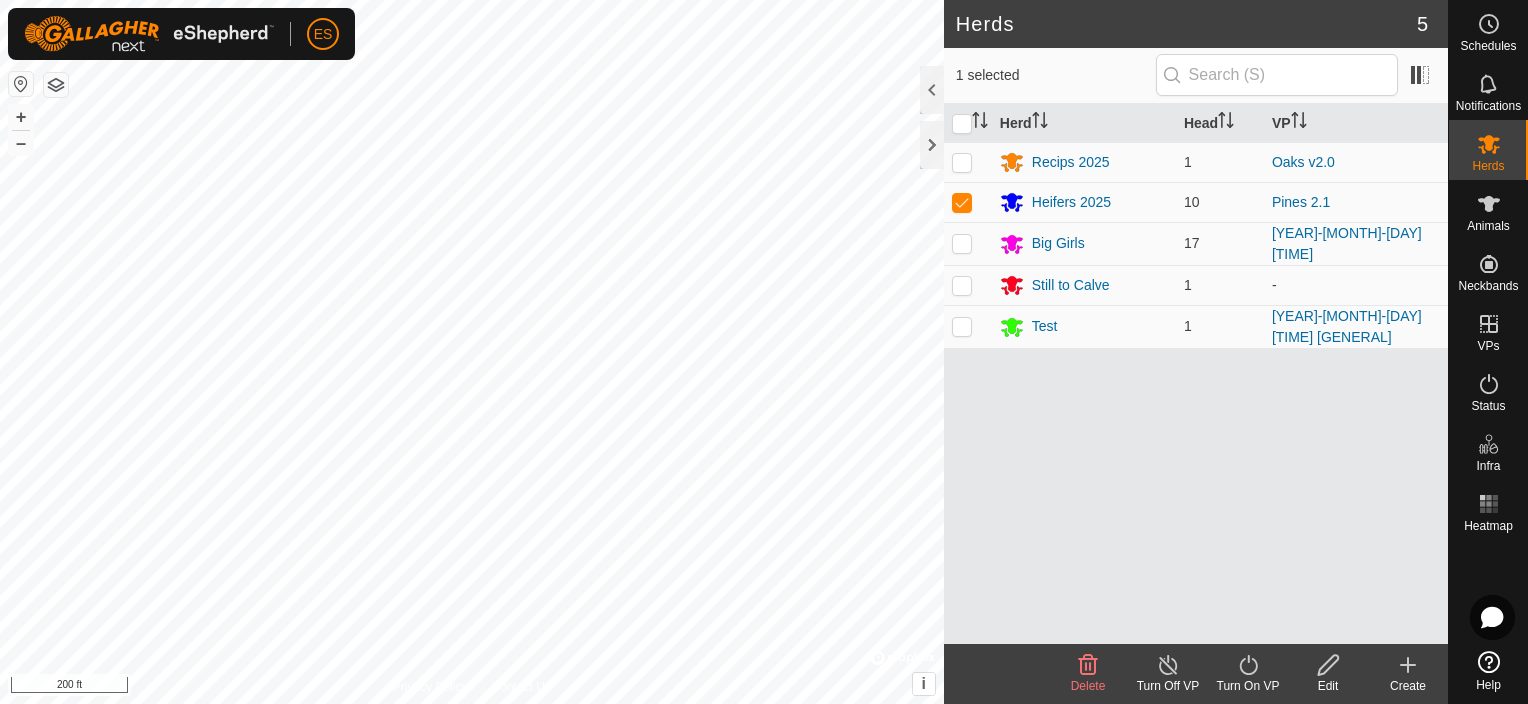 click 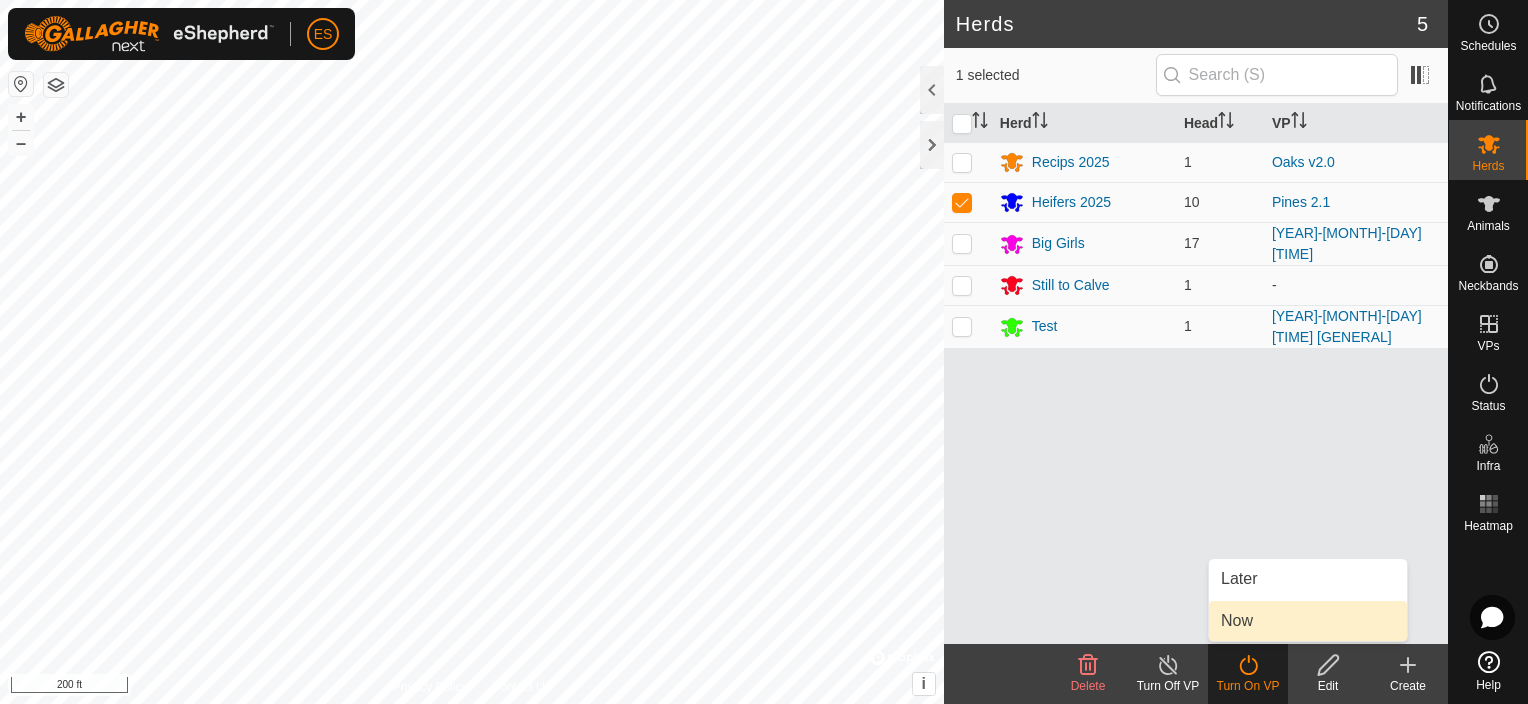 click on "Now" at bounding box center (1308, 621) 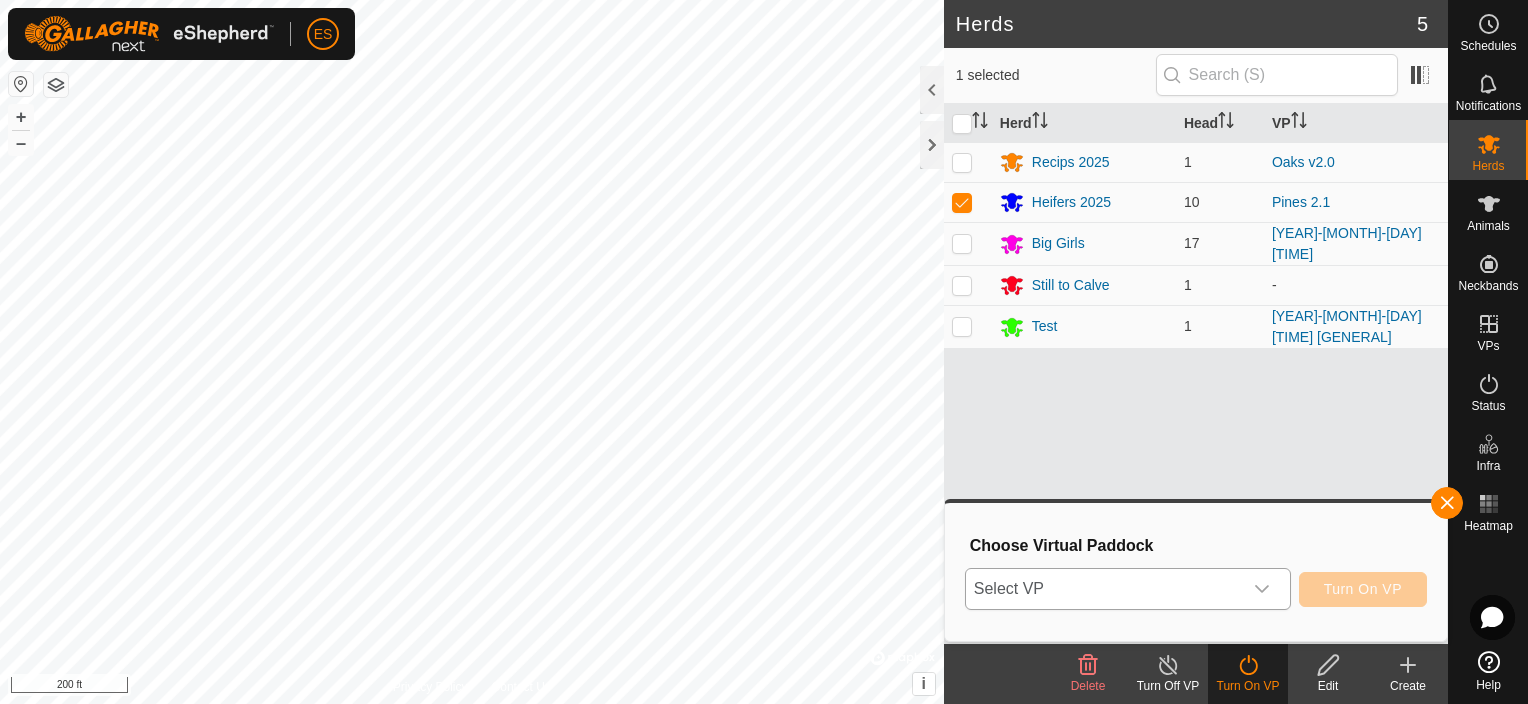 click 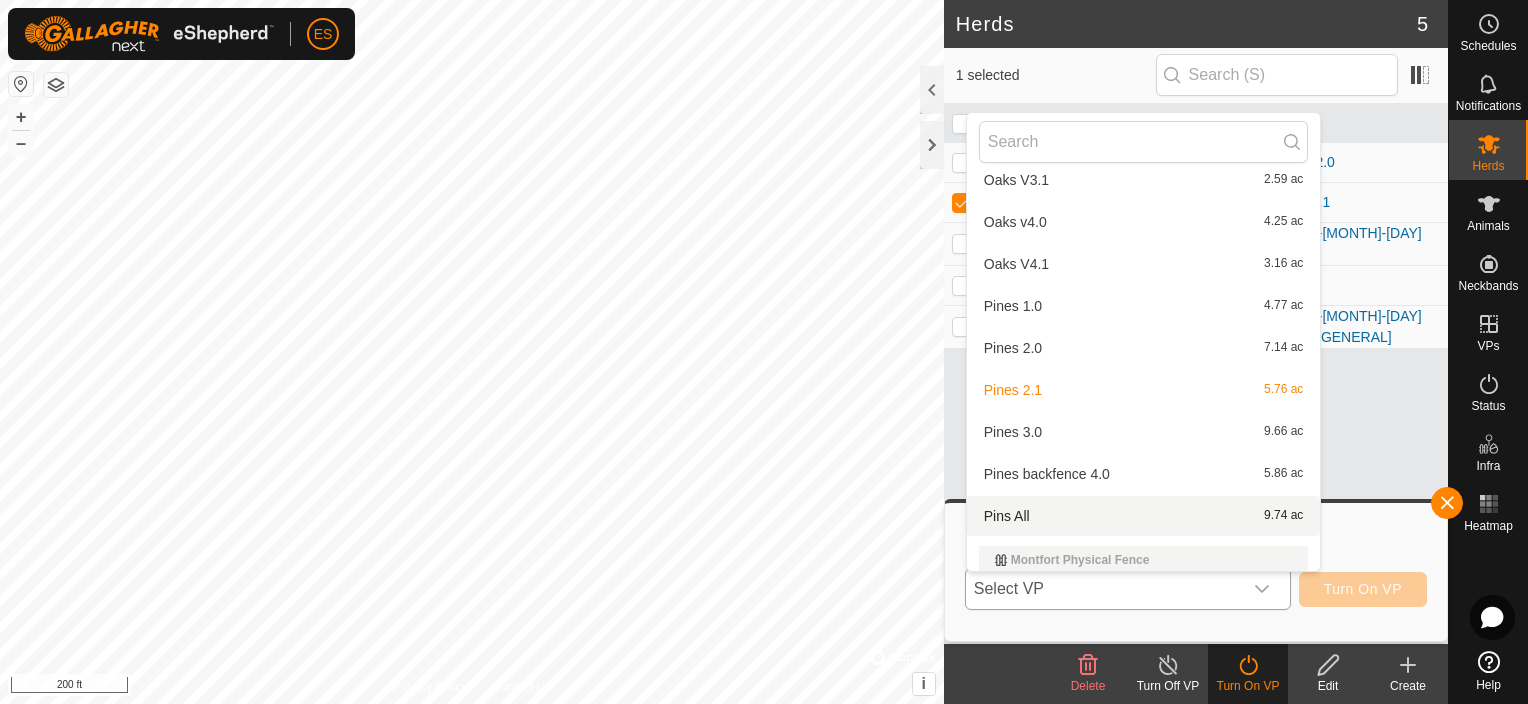 scroll, scrollTop: 372, scrollLeft: 0, axis: vertical 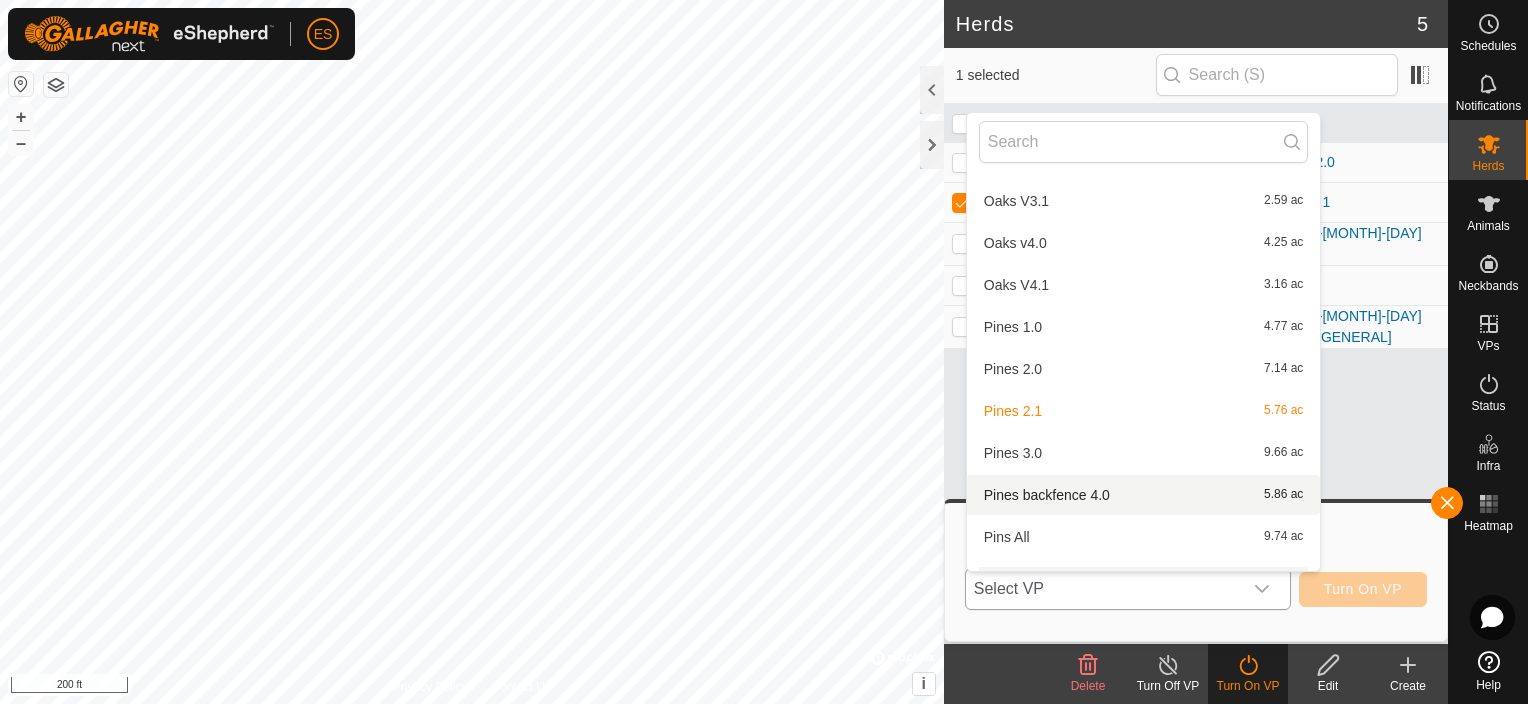 click on "Pines backfence 4.0 5.86 ac" at bounding box center [1144, 495] 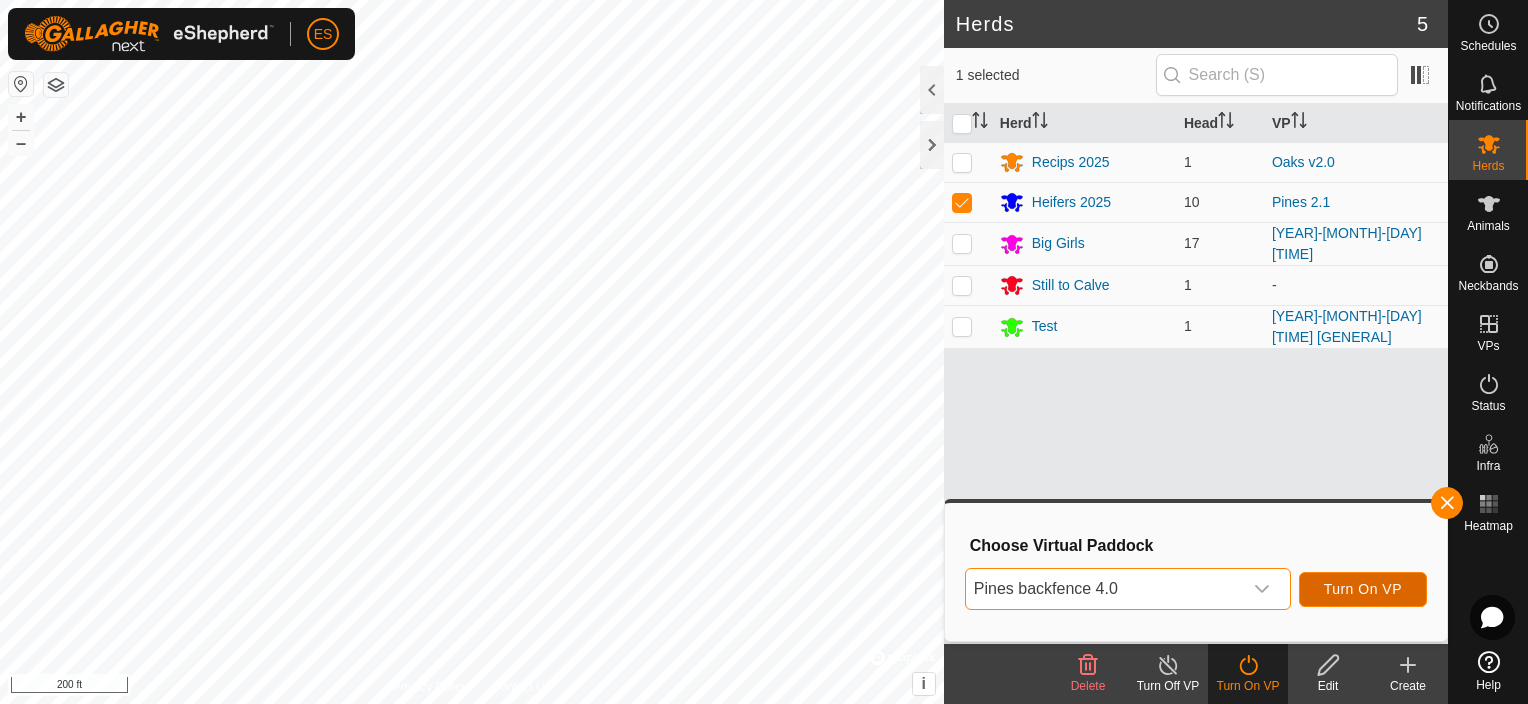 click on "Turn On VP" at bounding box center [1363, 589] 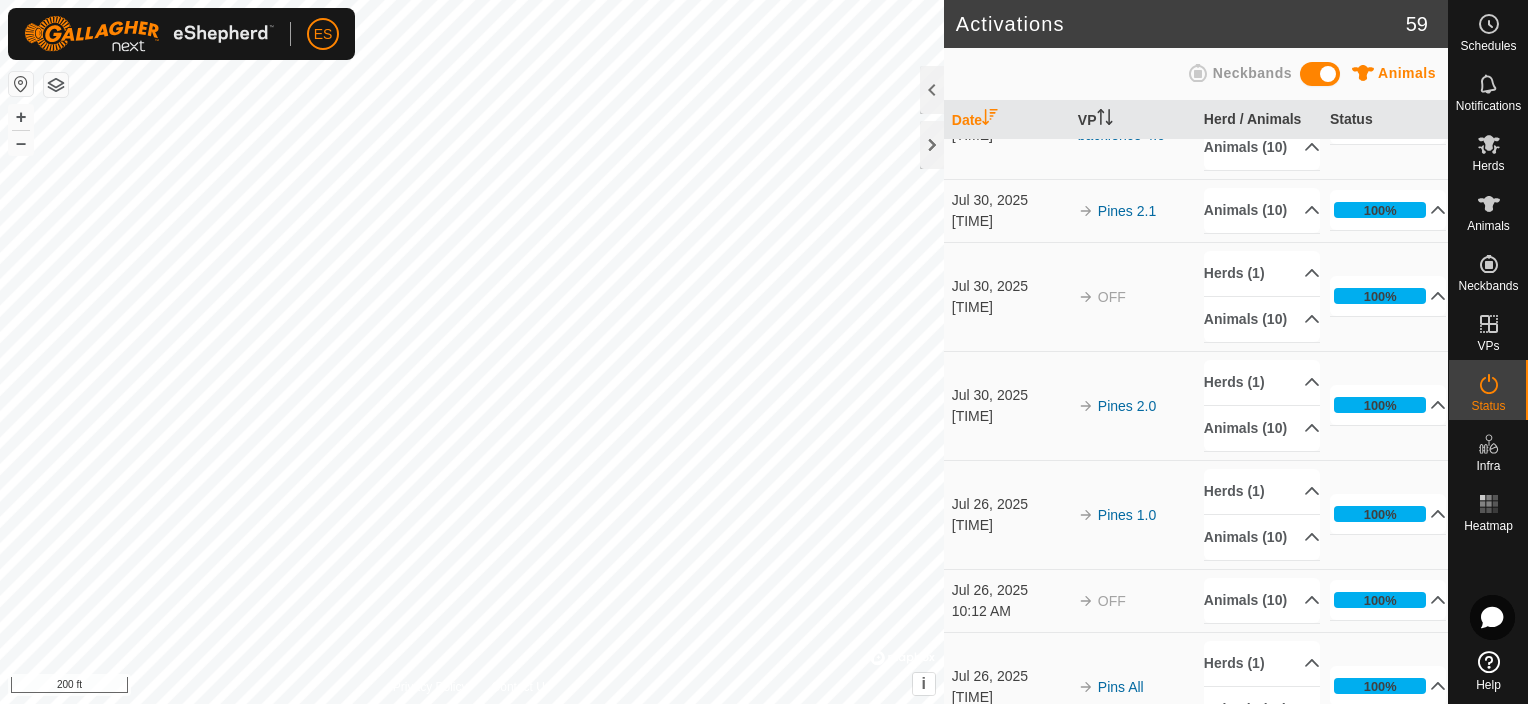 scroll, scrollTop: 75, scrollLeft: 0, axis: vertical 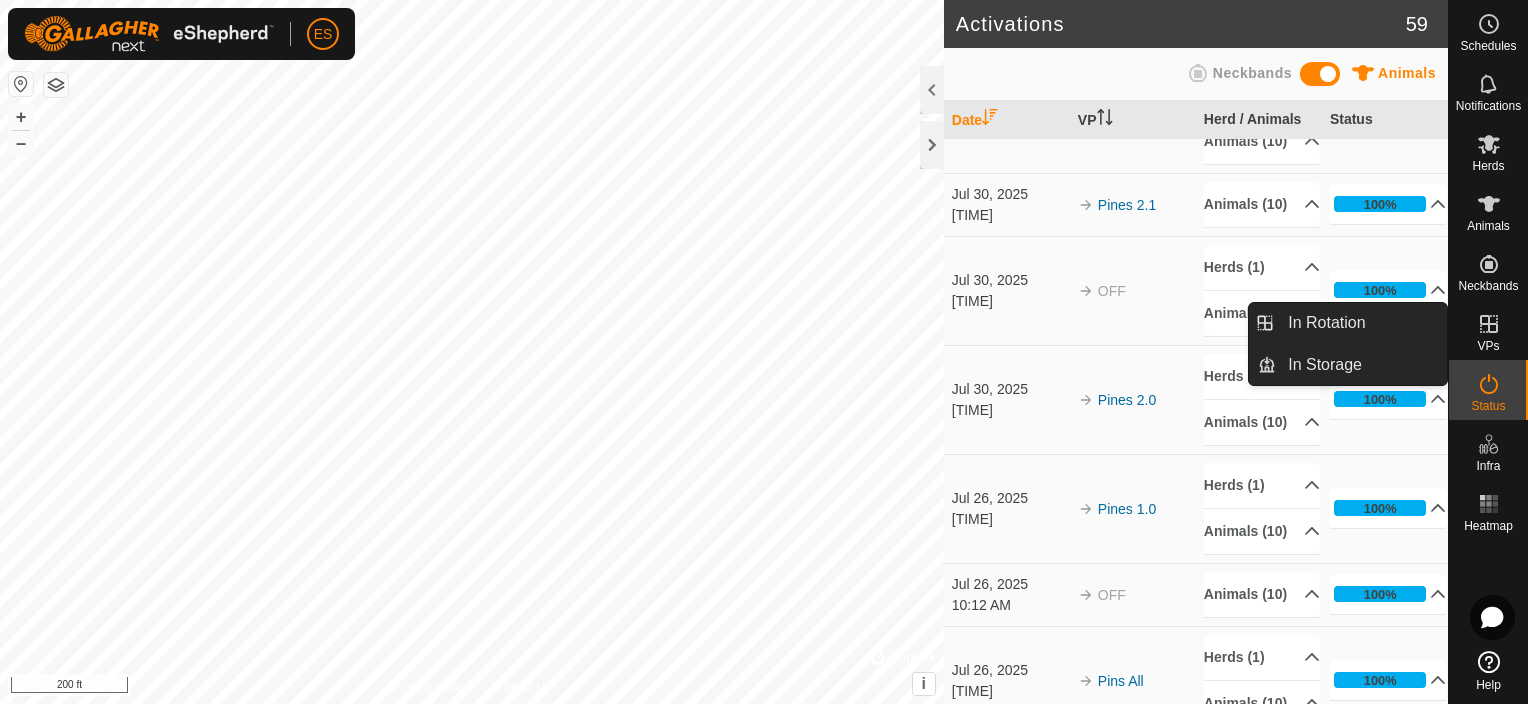 click at bounding box center (1489, 324) 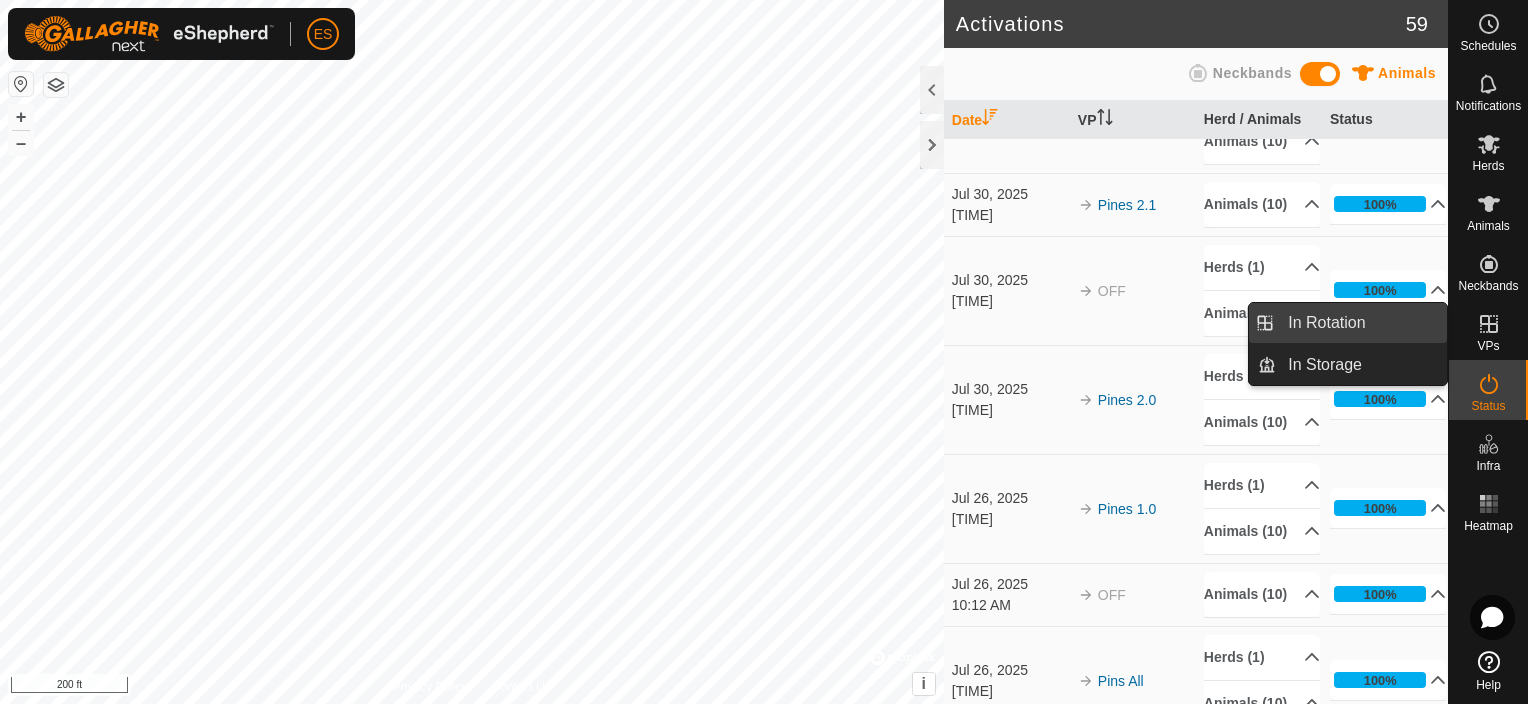 click on "In Rotation" at bounding box center (1361, 323) 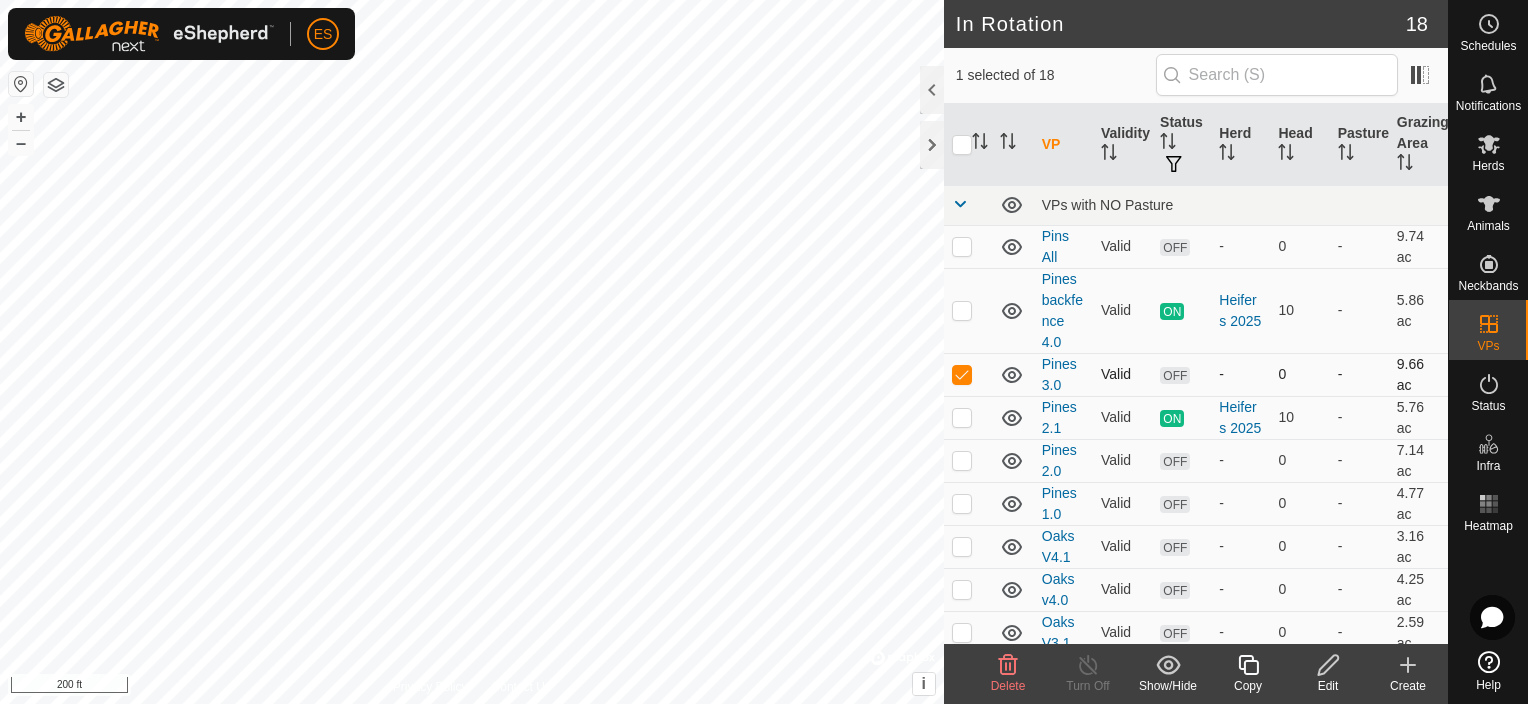 click at bounding box center [962, 374] 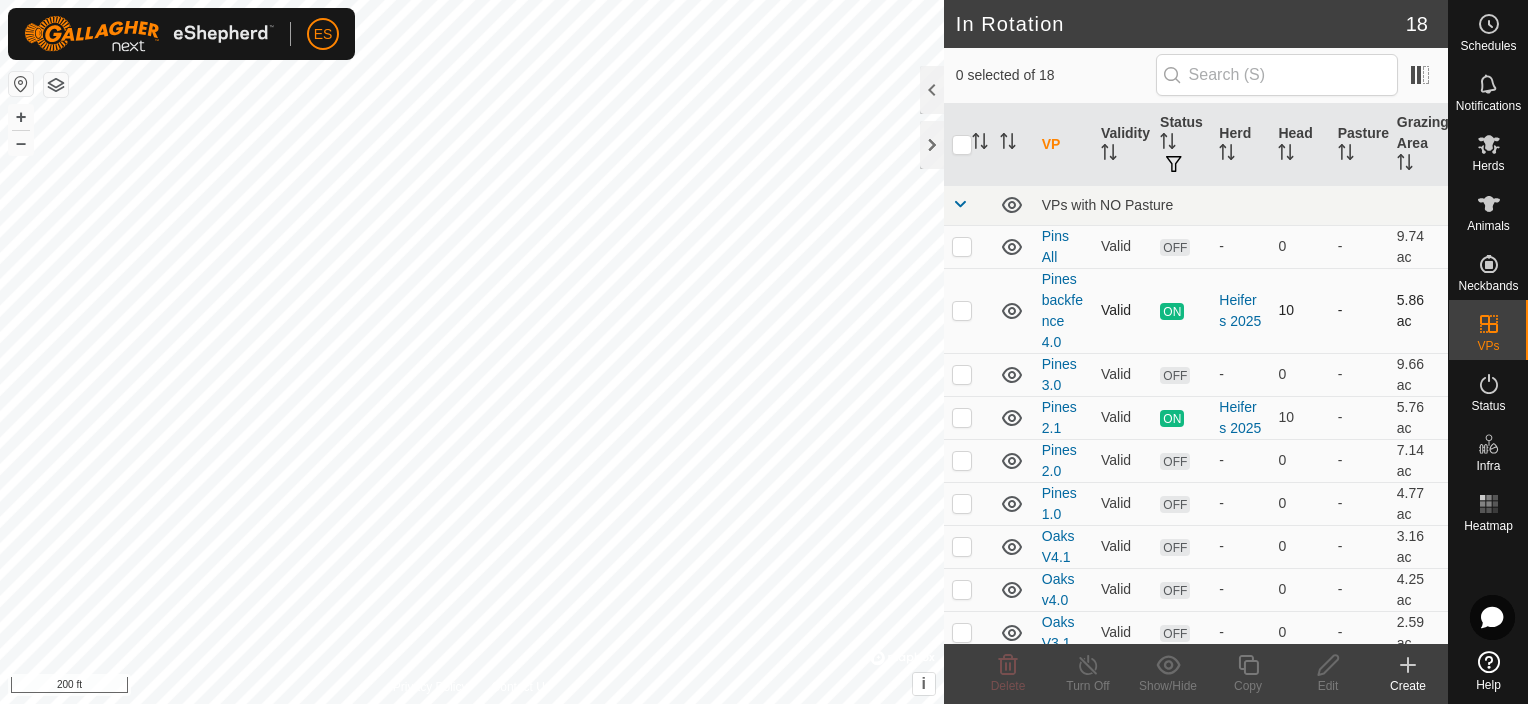 click at bounding box center [962, 310] 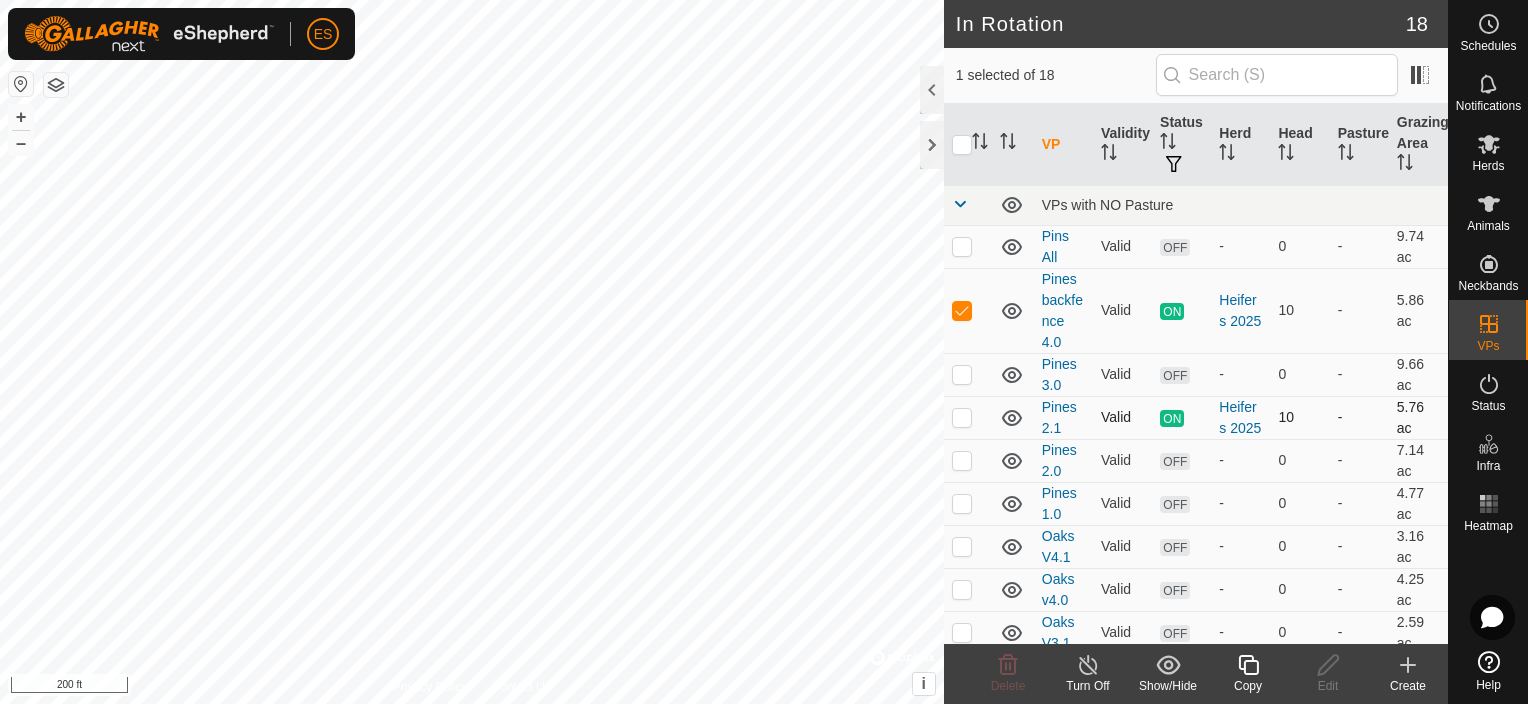 click at bounding box center [962, 417] 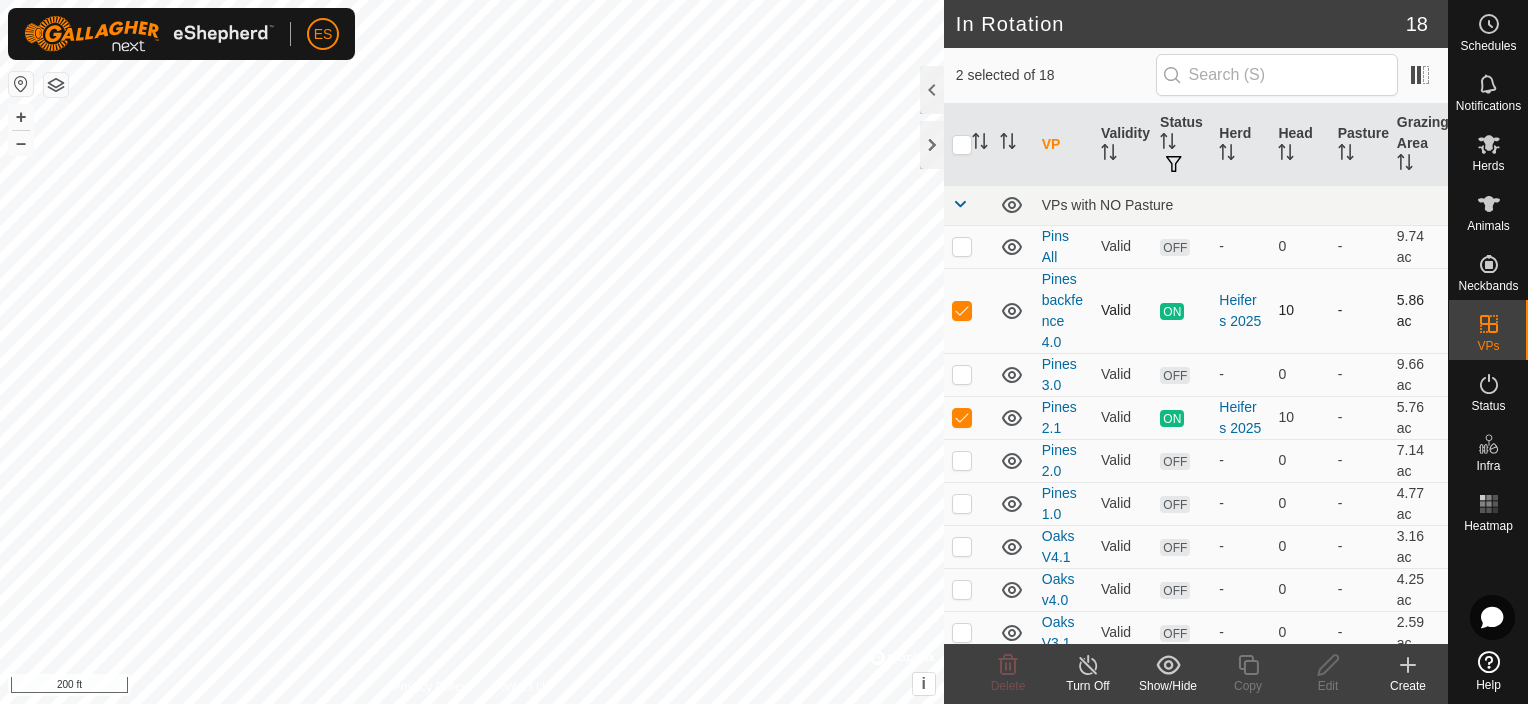 click at bounding box center [962, 310] 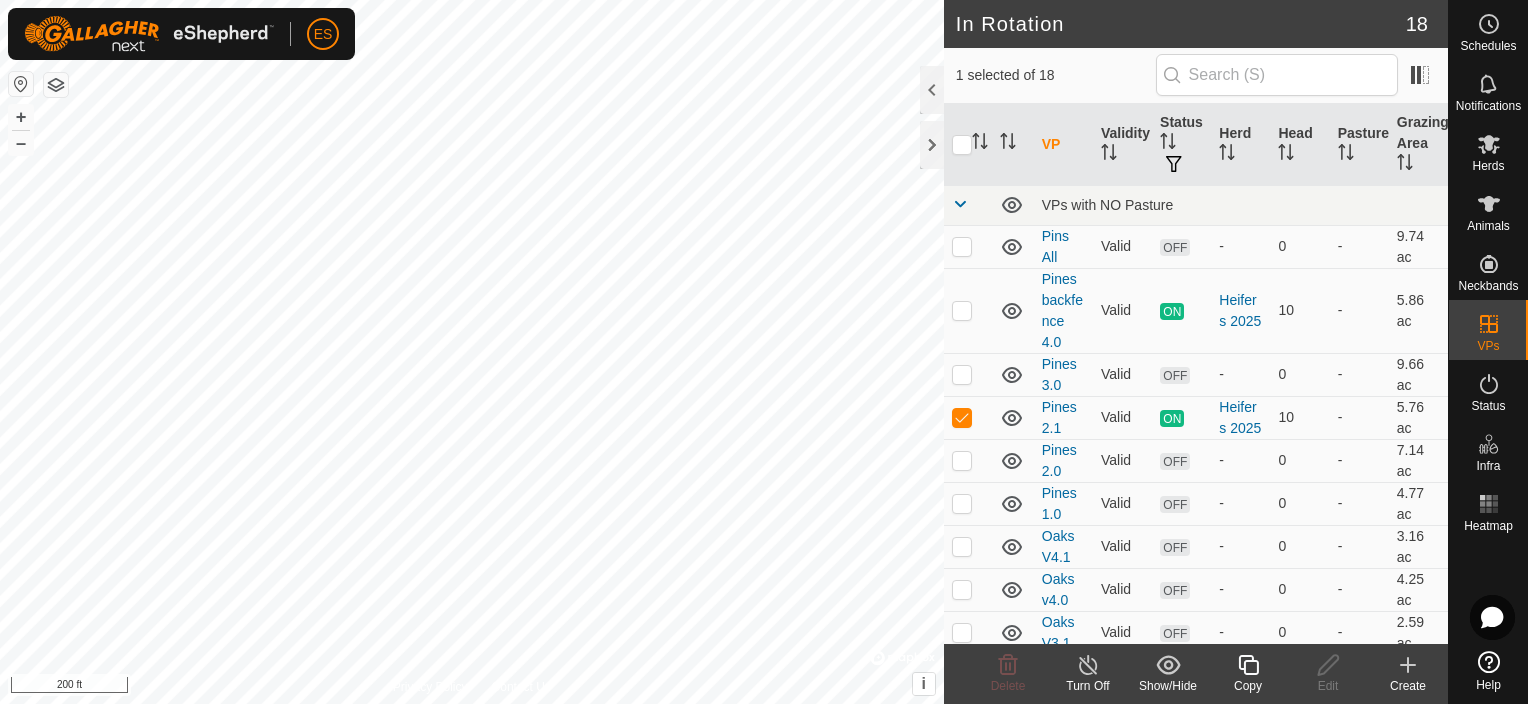 click 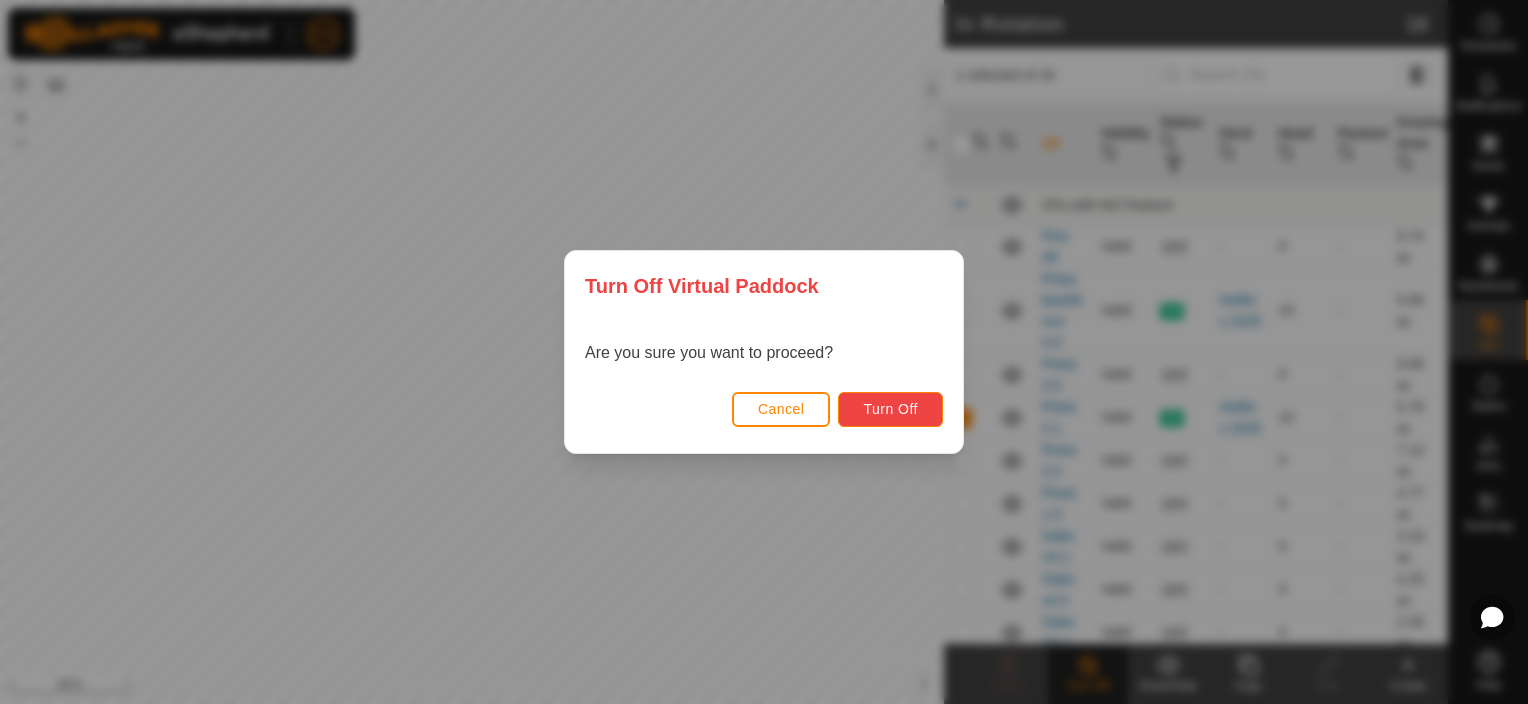click on "Turn Off" at bounding box center (890, 409) 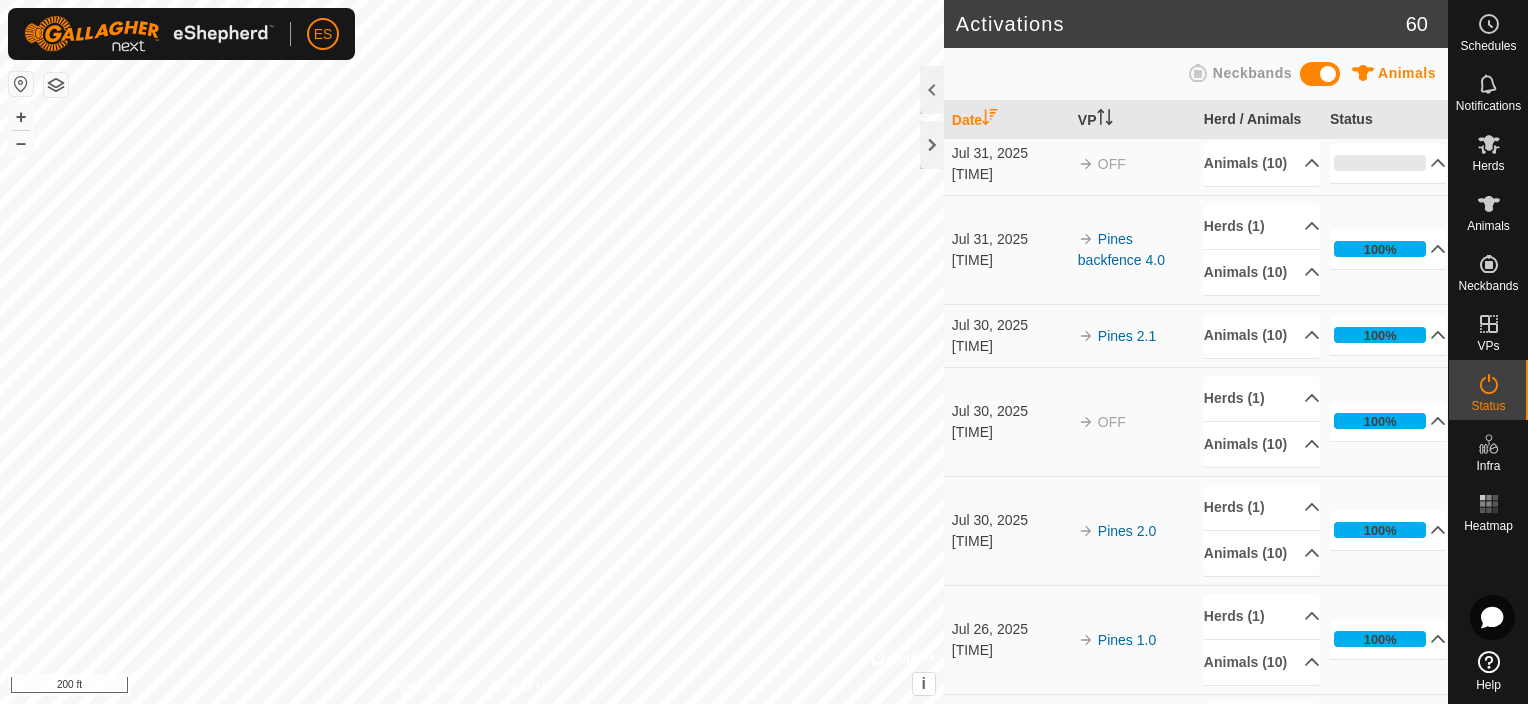 scroll, scrollTop: 0, scrollLeft: 0, axis: both 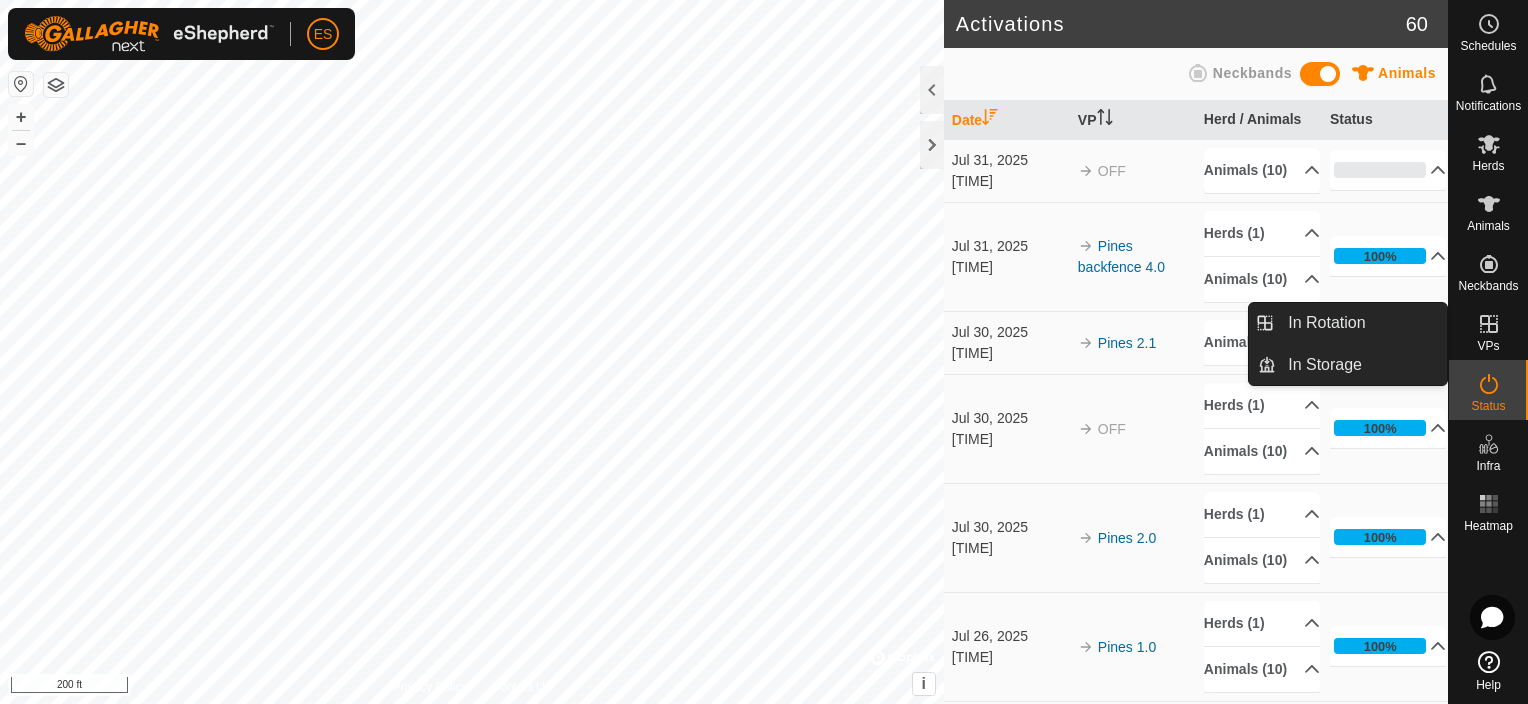 click on "VPs" at bounding box center [1488, 346] 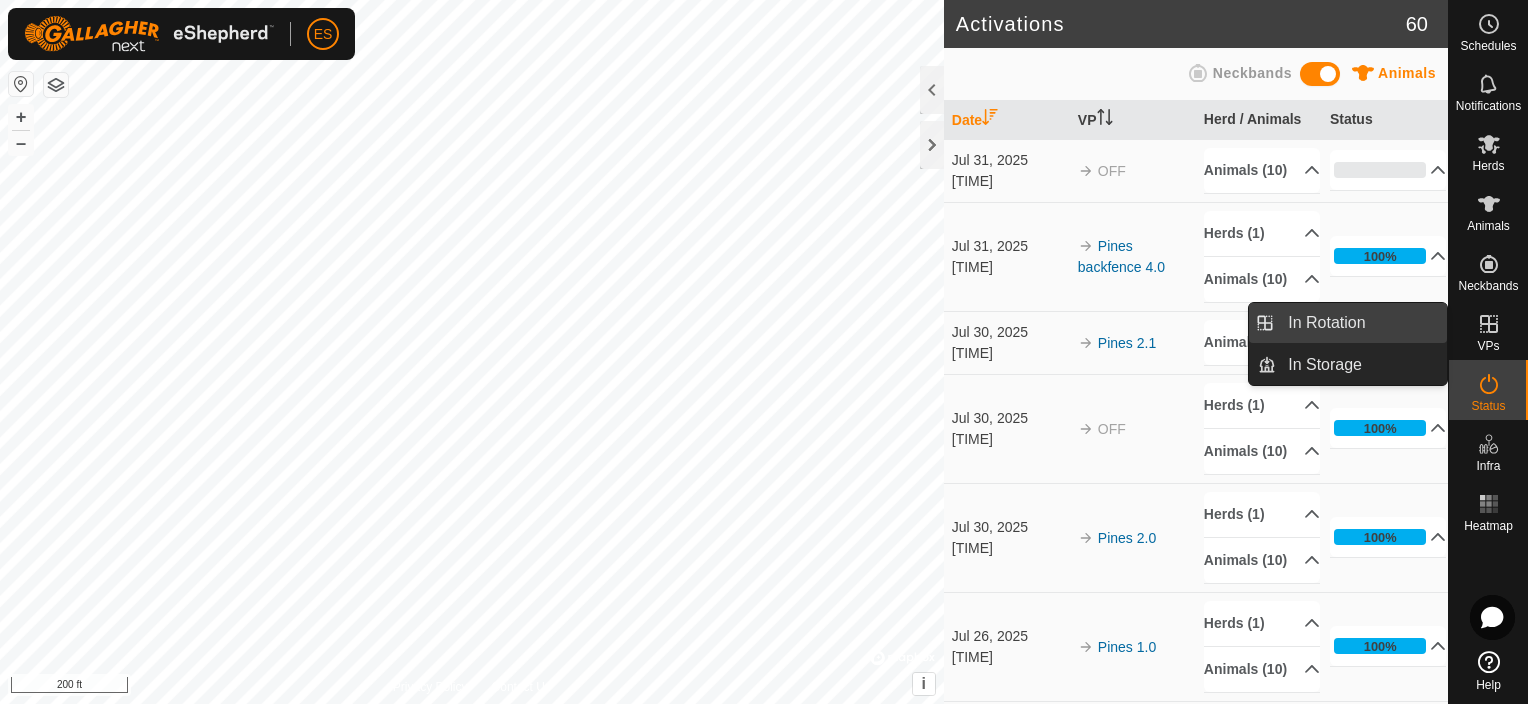 click on "In Rotation" at bounding box center (1361, 323) 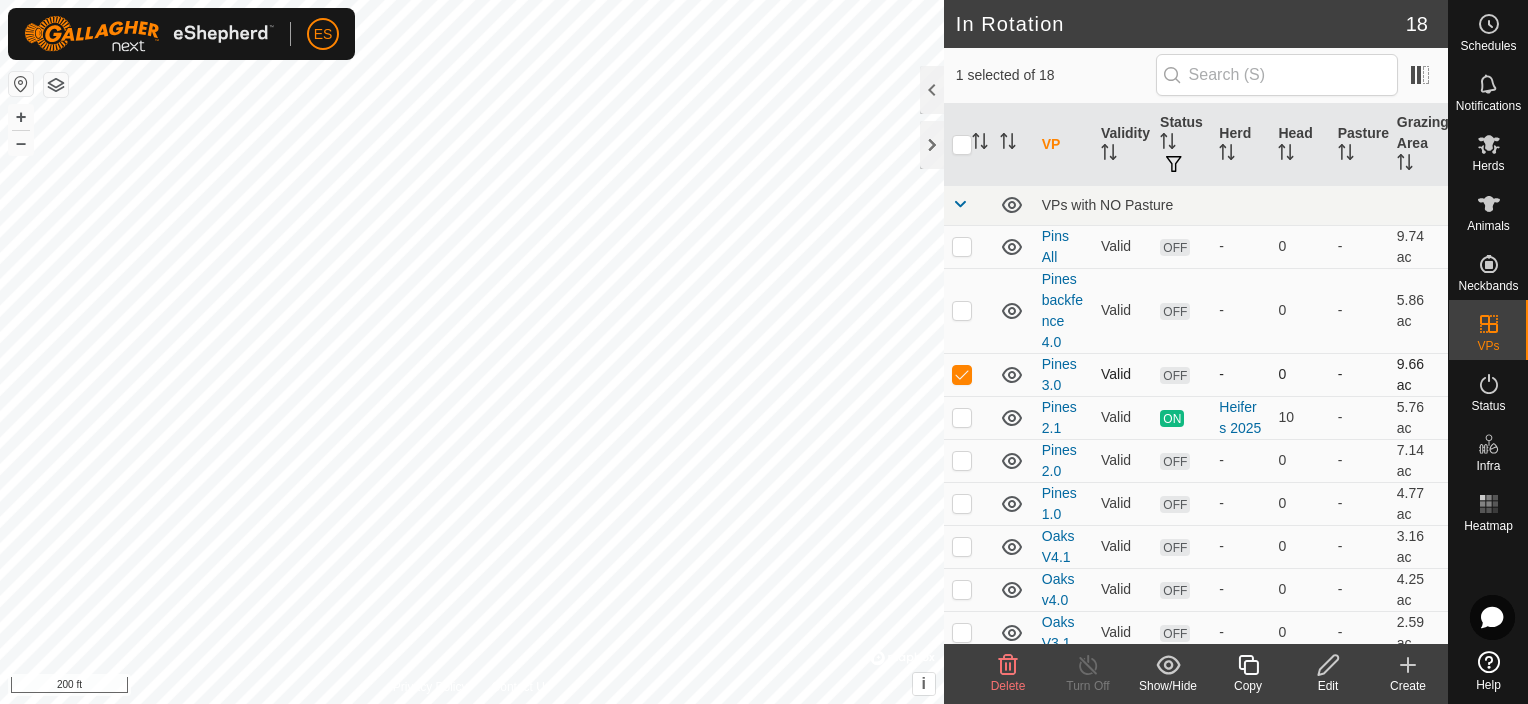 click at bounding box center [962, 374] 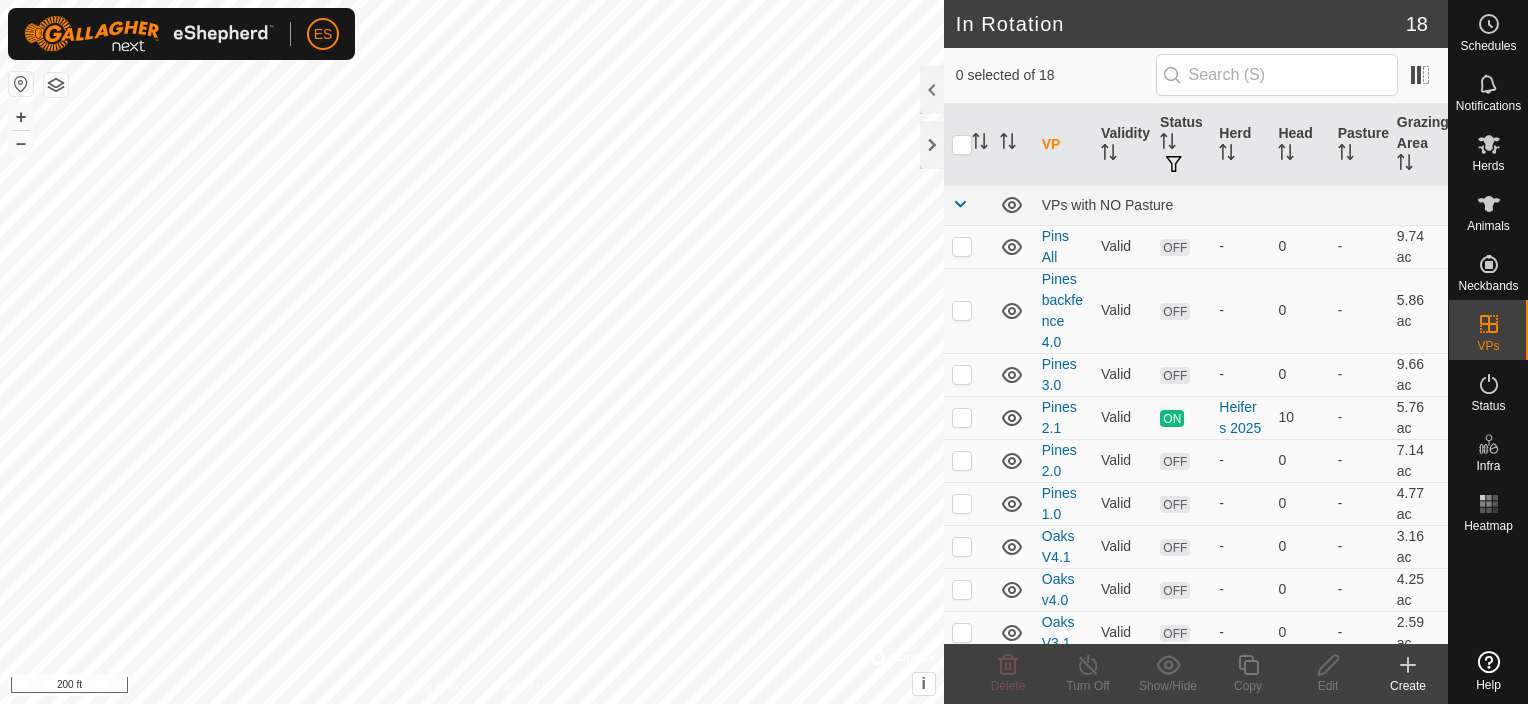 scroll, scrollTop: 0, scrollLeft: 0, axis: both 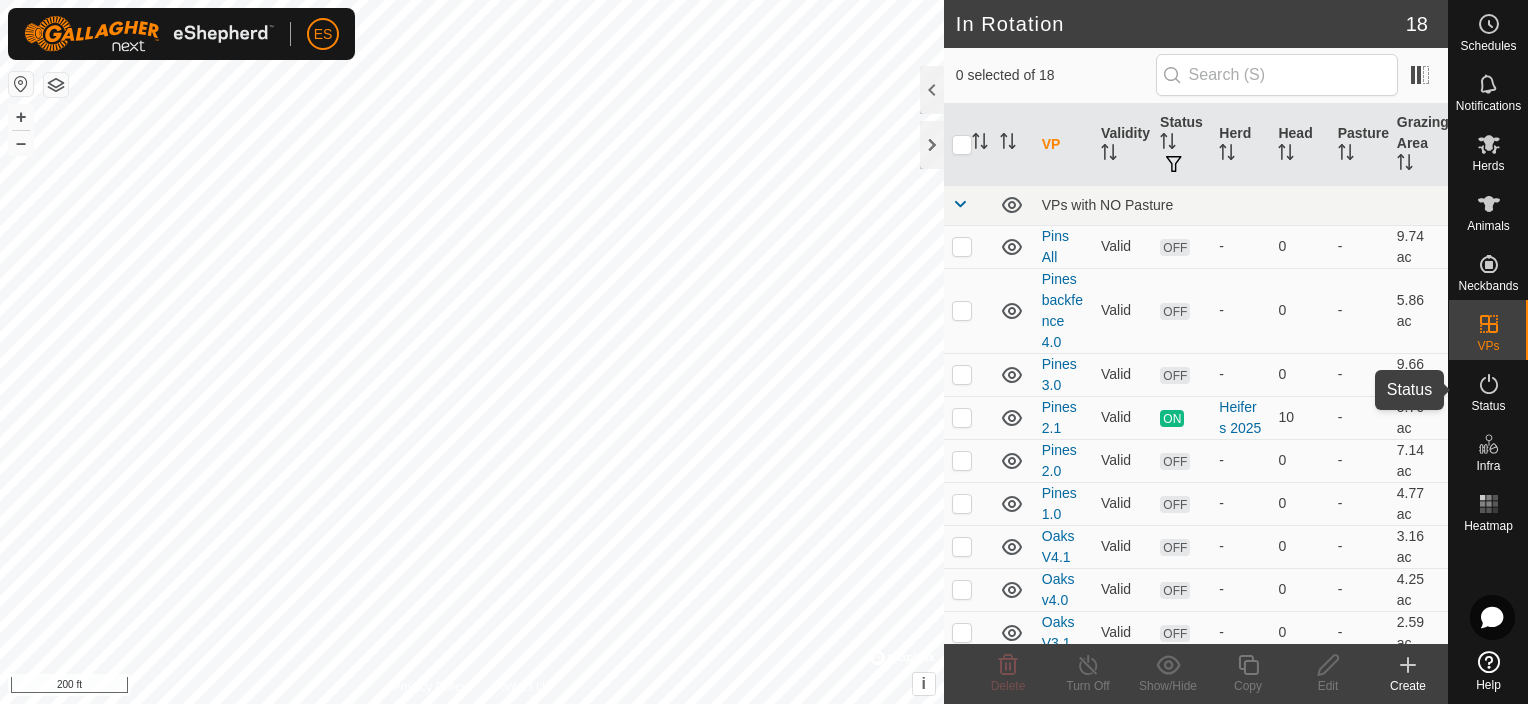 click 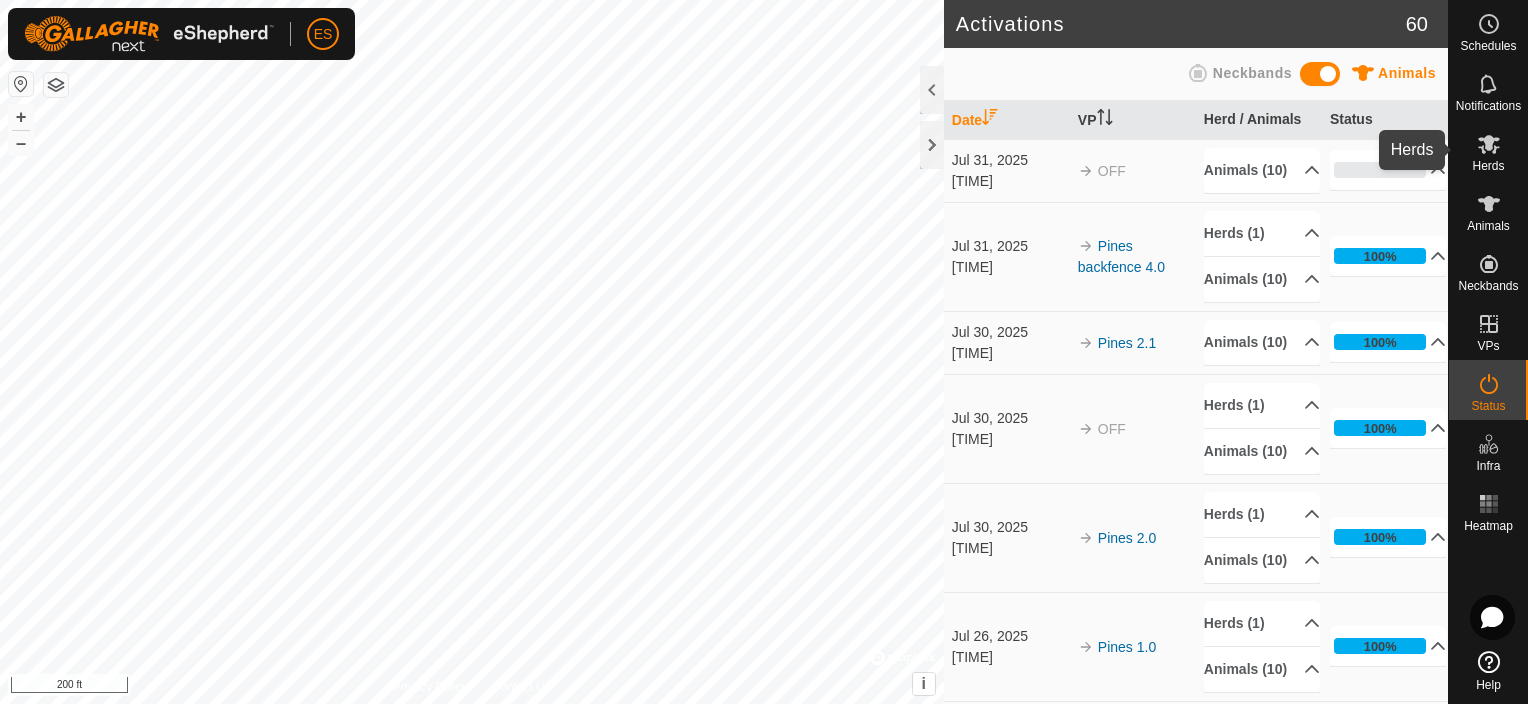 click at bounding box center [1489, 144] 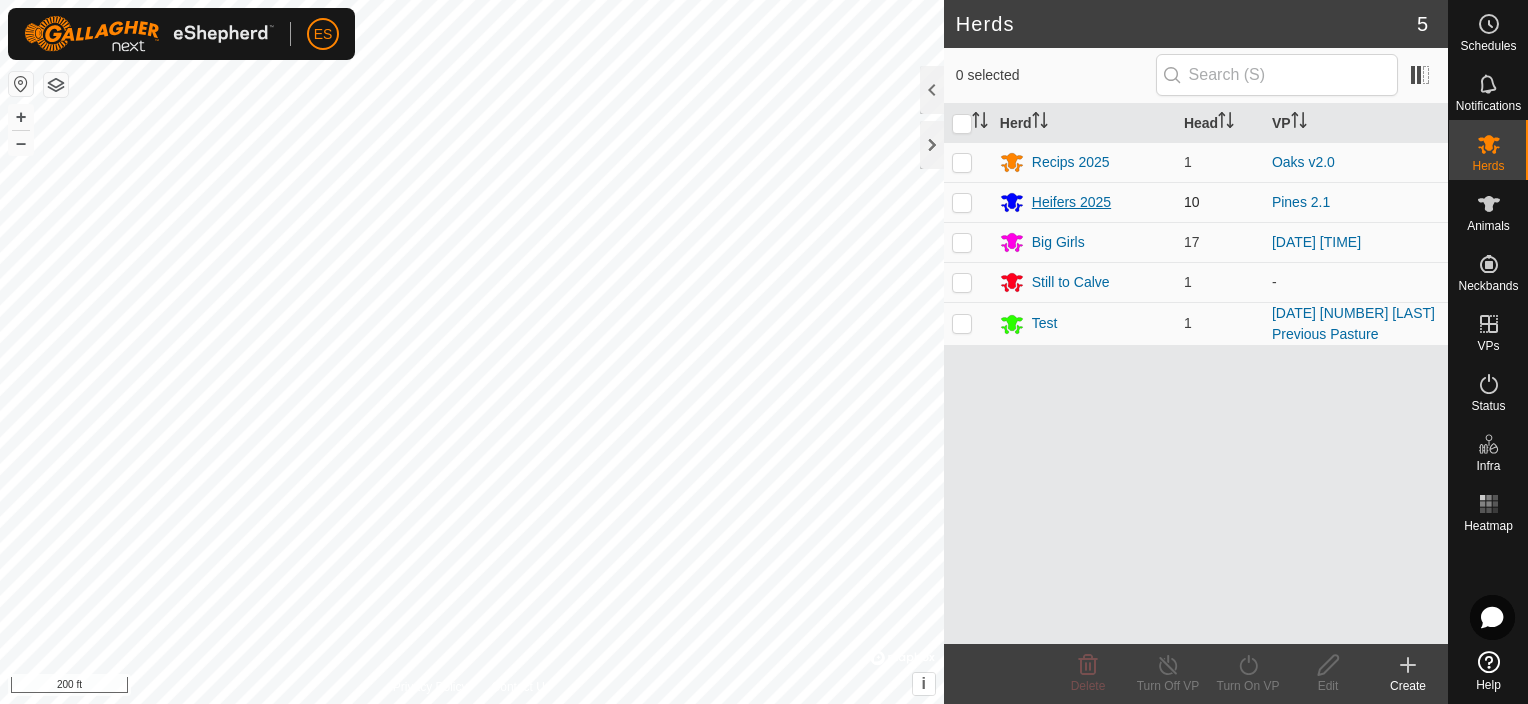 click on "Heifers 2025" at bounding box center [1071, 202] 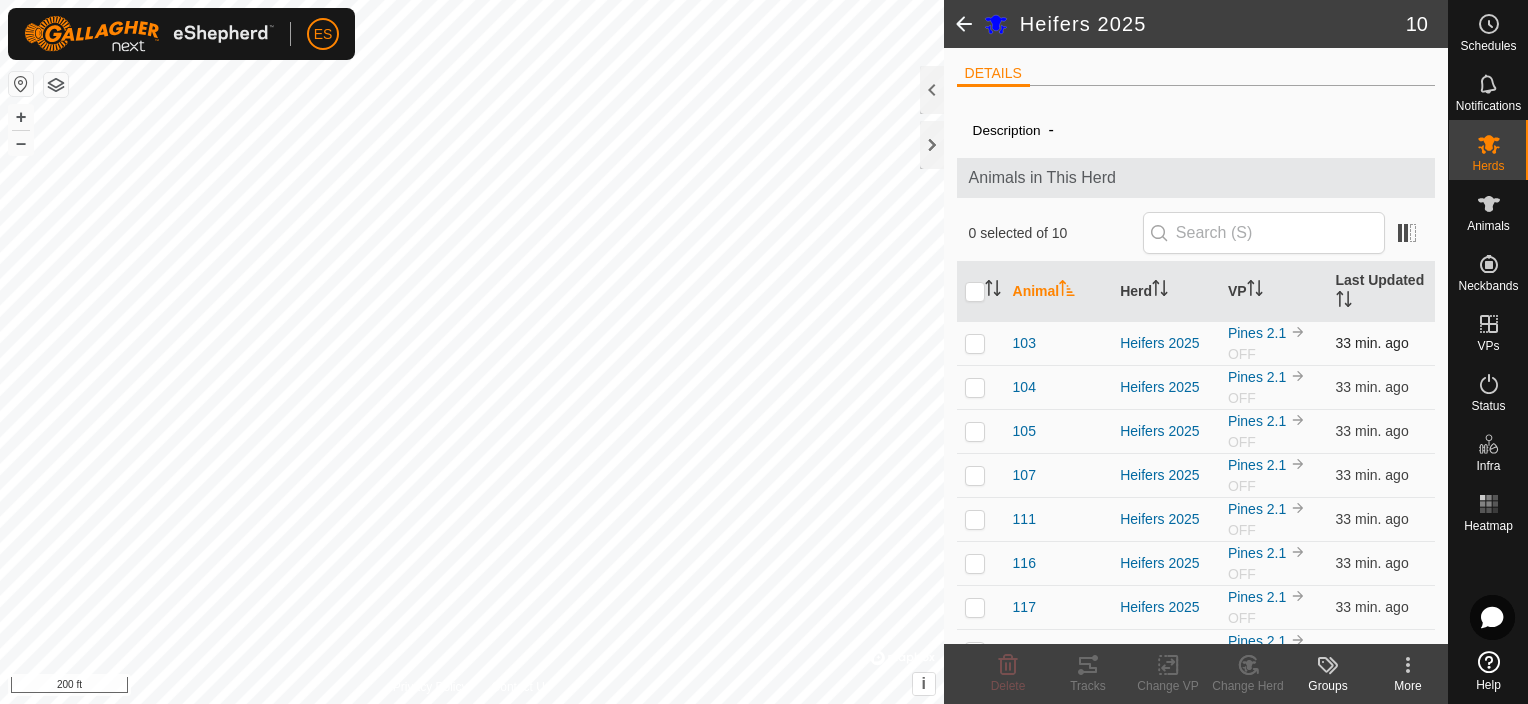 click at bounding box center [975, 343] 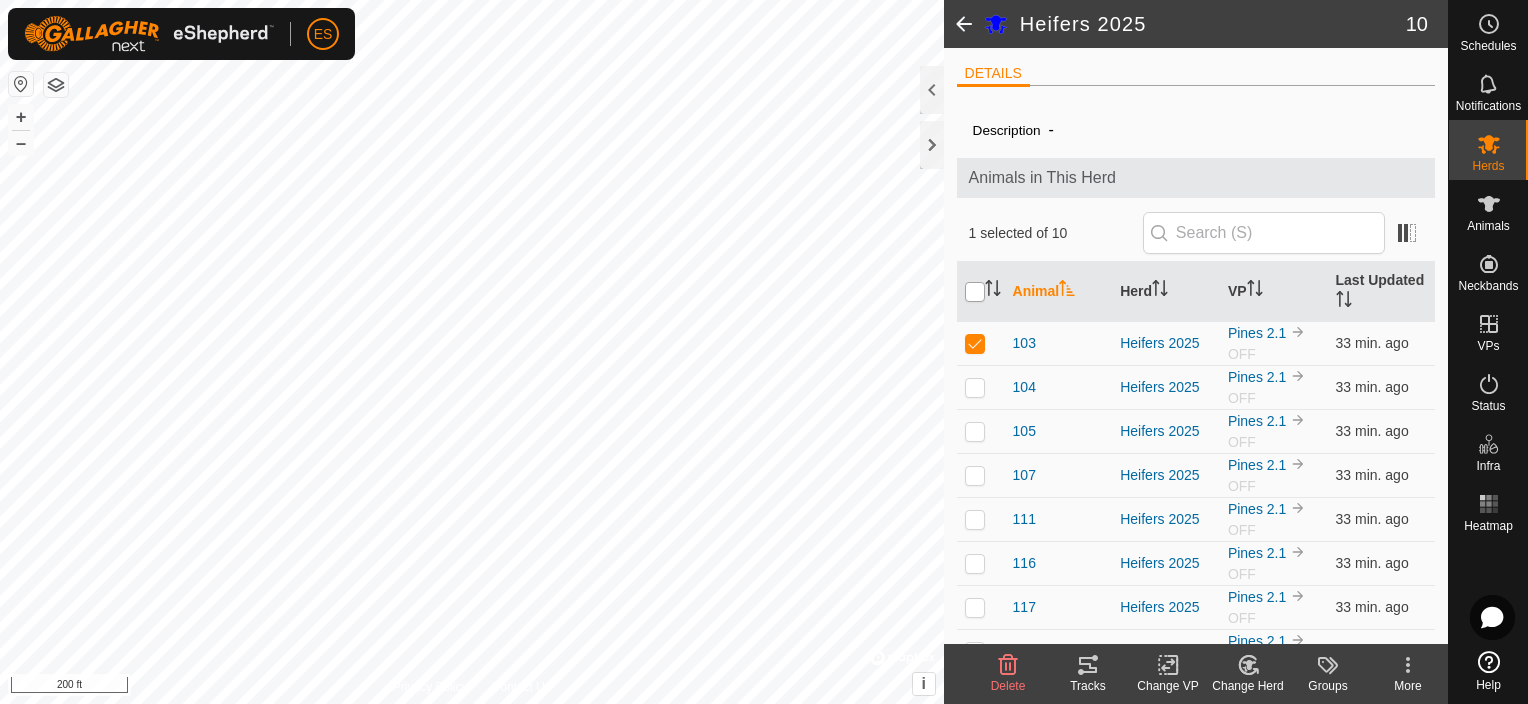 click at bounding box center [975, 292] 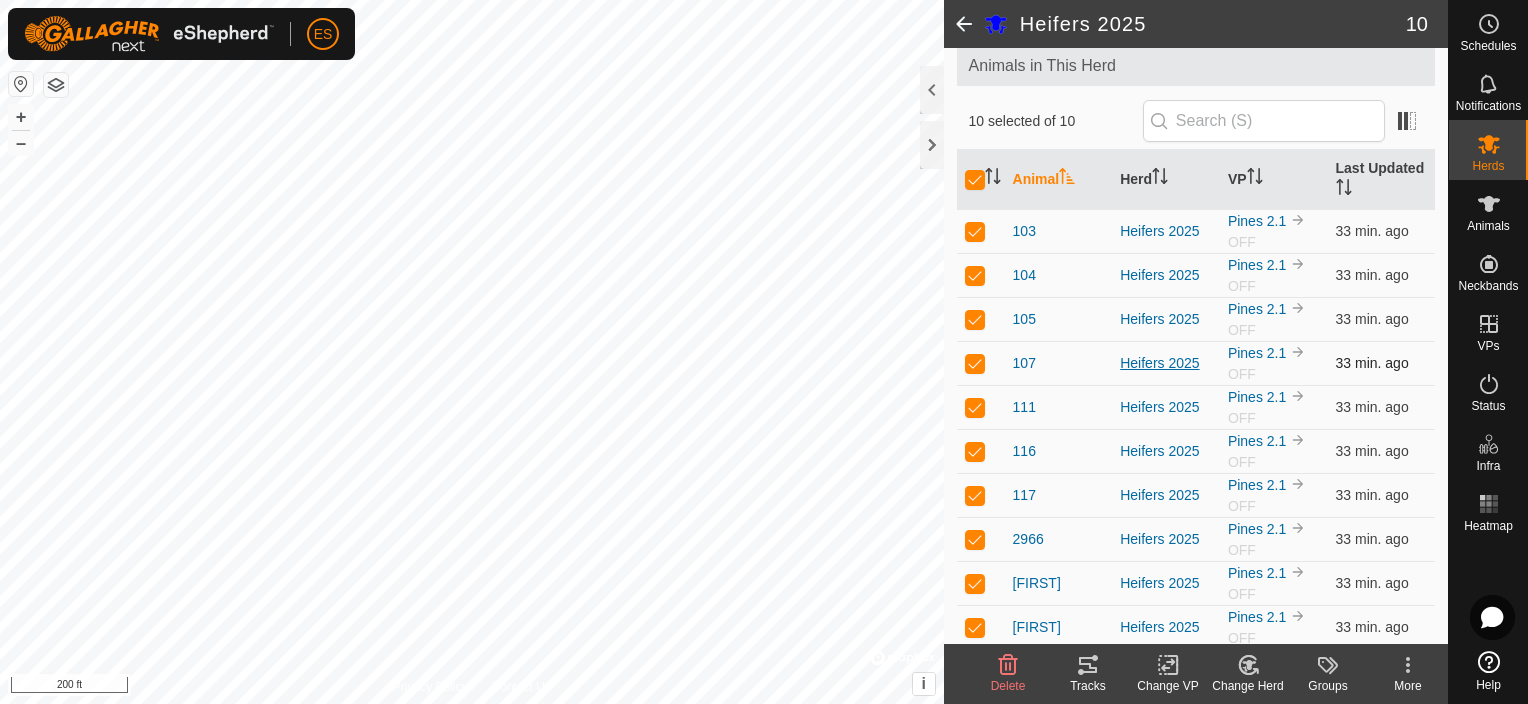 scroll, scrollTop: 112, scrollLeft: 0, axis: vertical 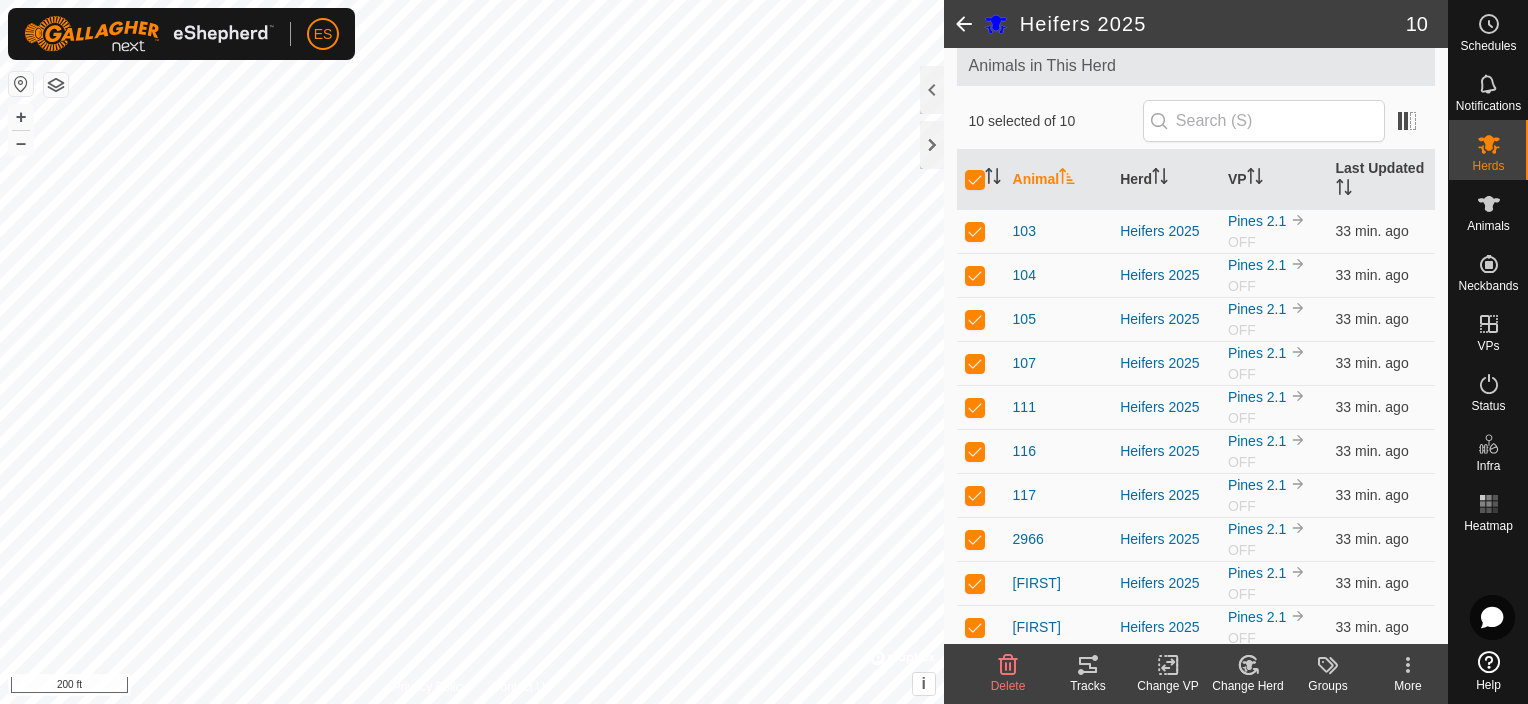 click 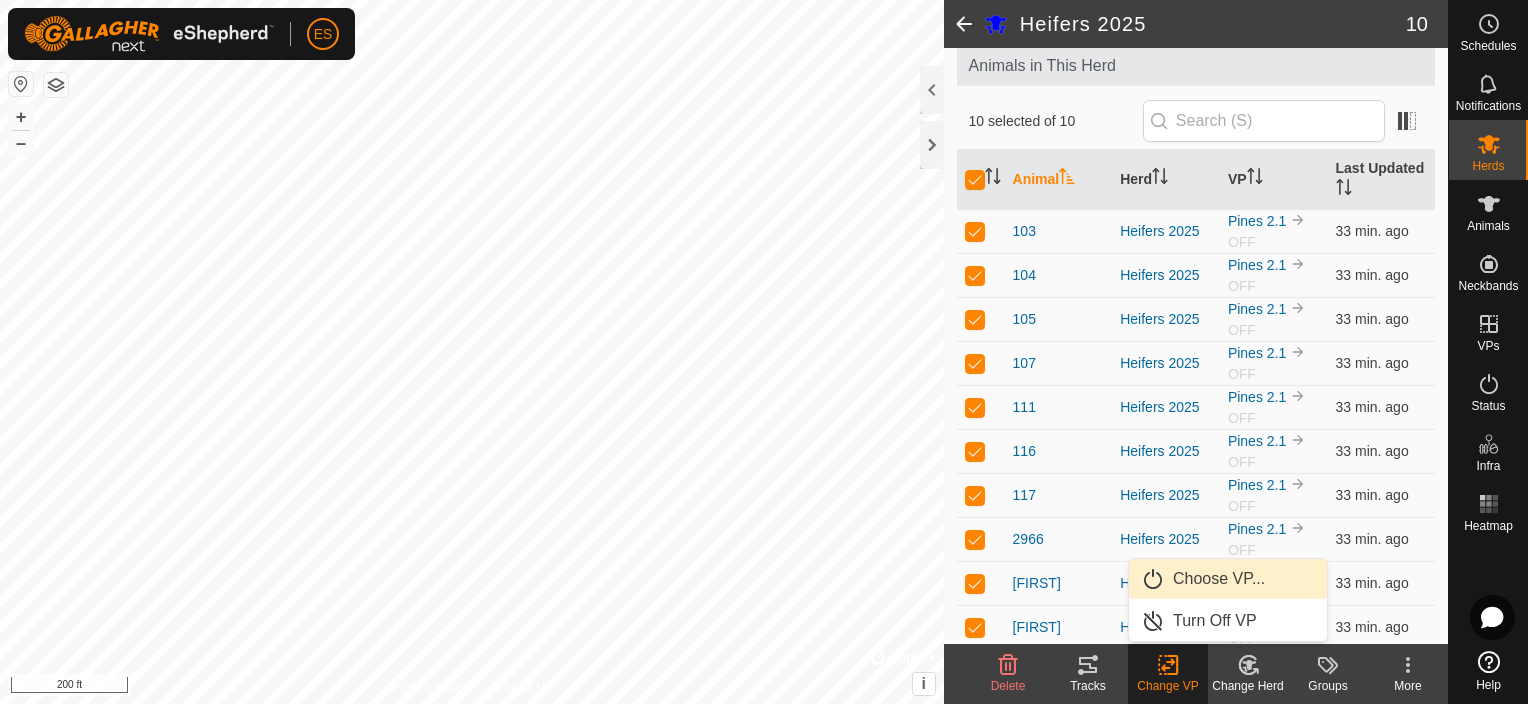 click on "Choose VP..." at bounding box center [1228, 579] 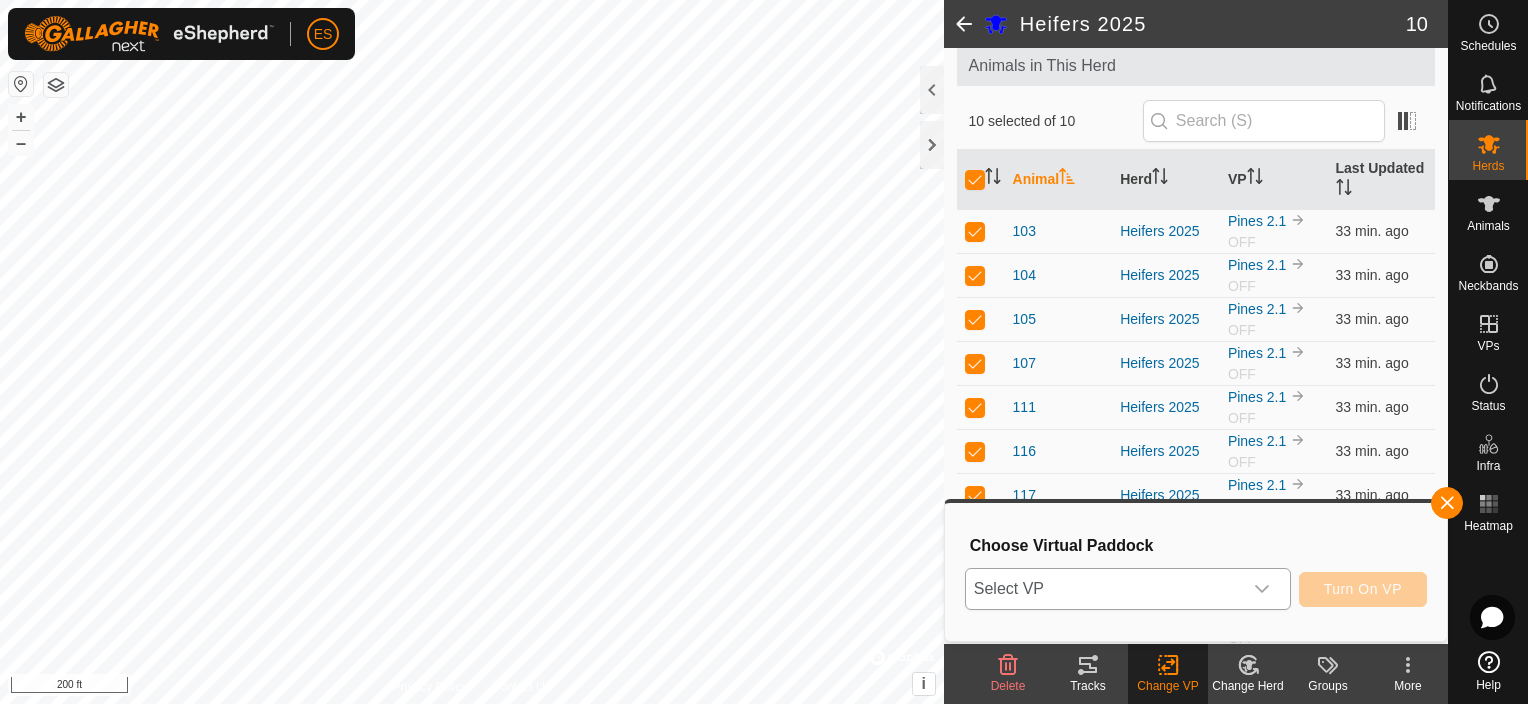 click 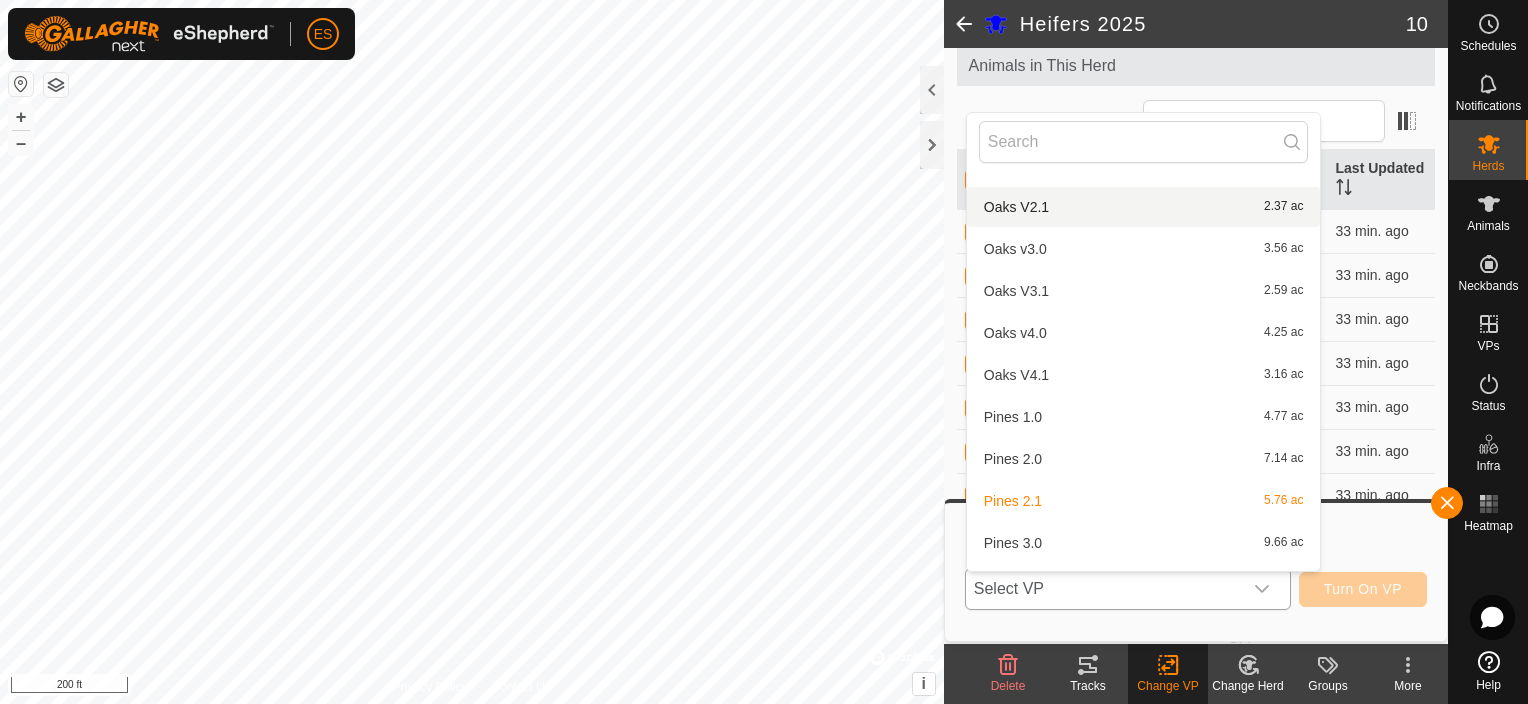 scroll, scrollTop: 446, scrollLeft: 0, axis: vertical 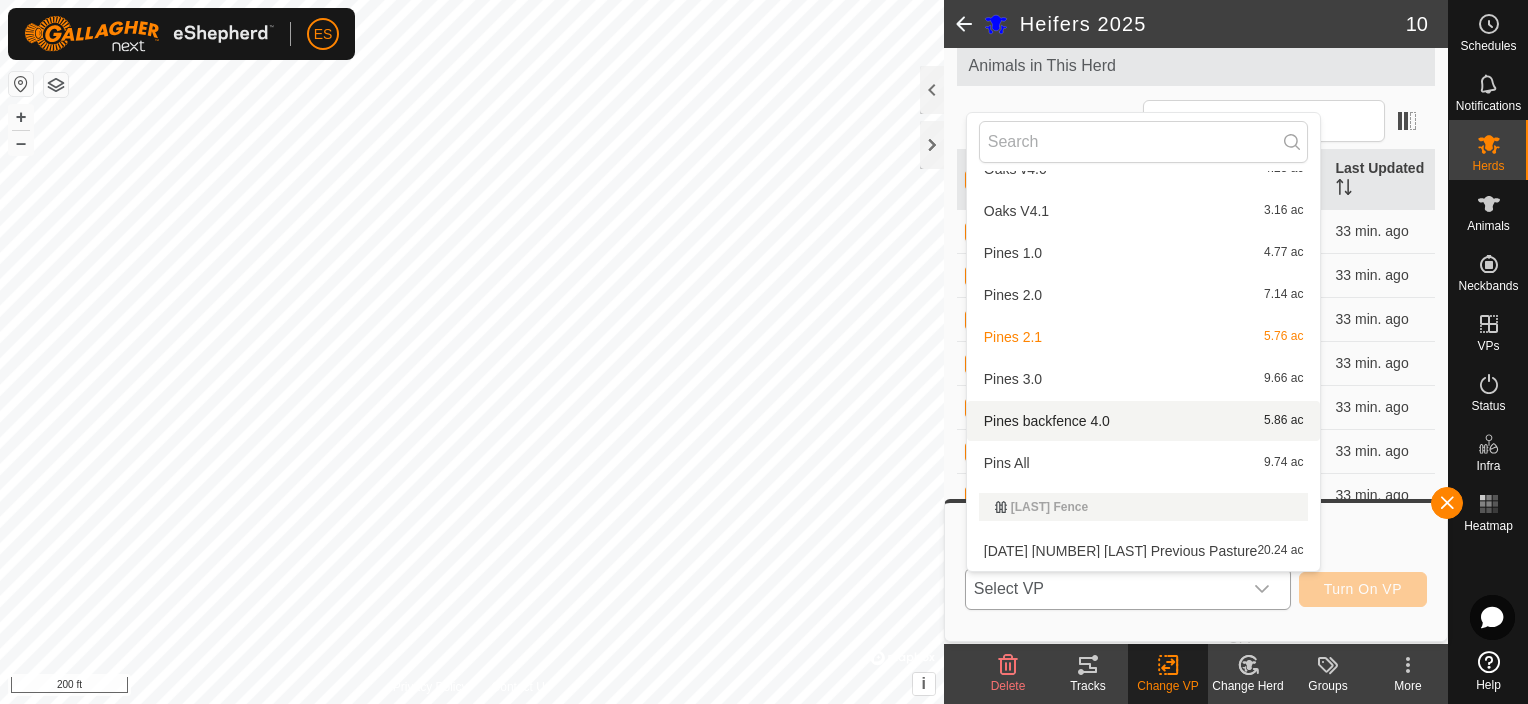 click on "Pines backfence 4.0 5.86 ac" at bounding box center (1144, 421) 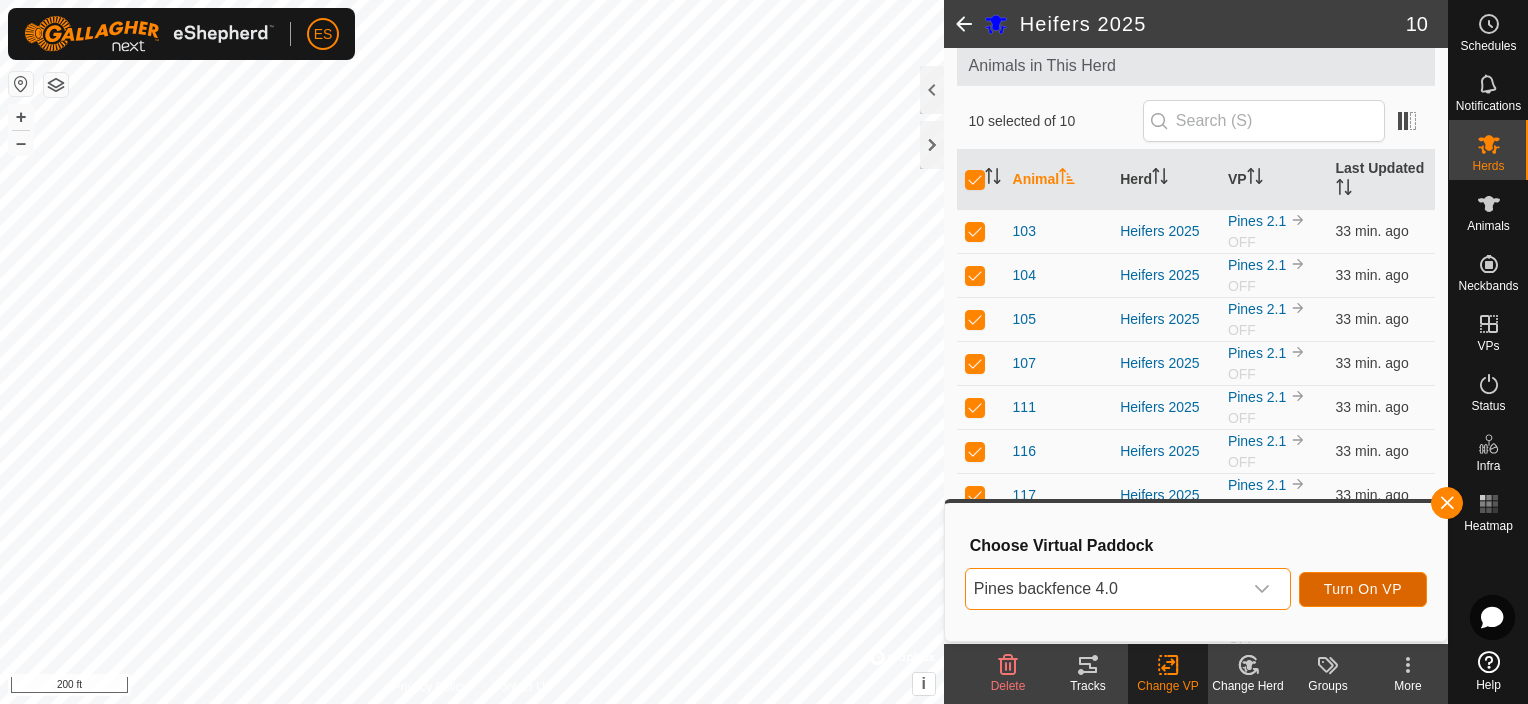 click on "Turn On VP" at bounding box center (1363, 589) 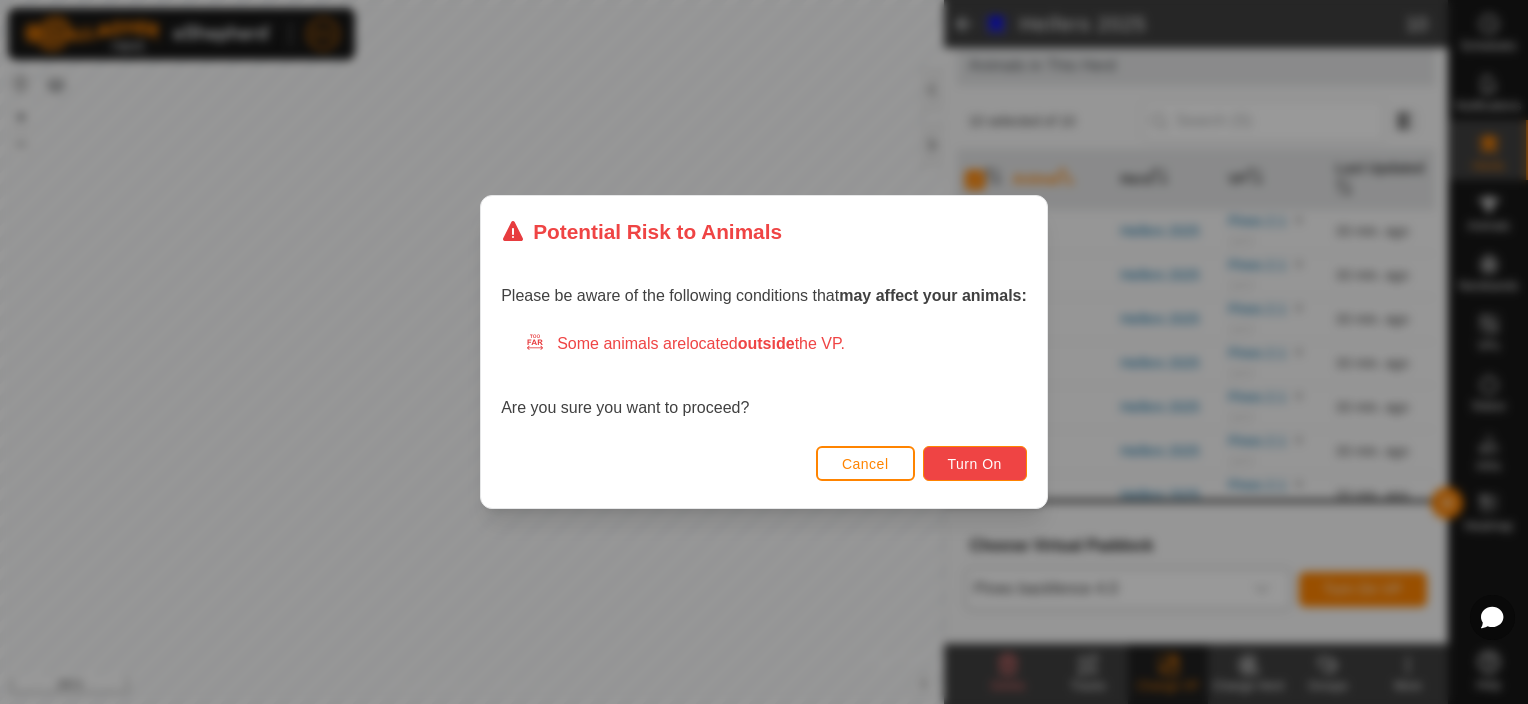 click on "Turn On" at bounding box center [975, 464] 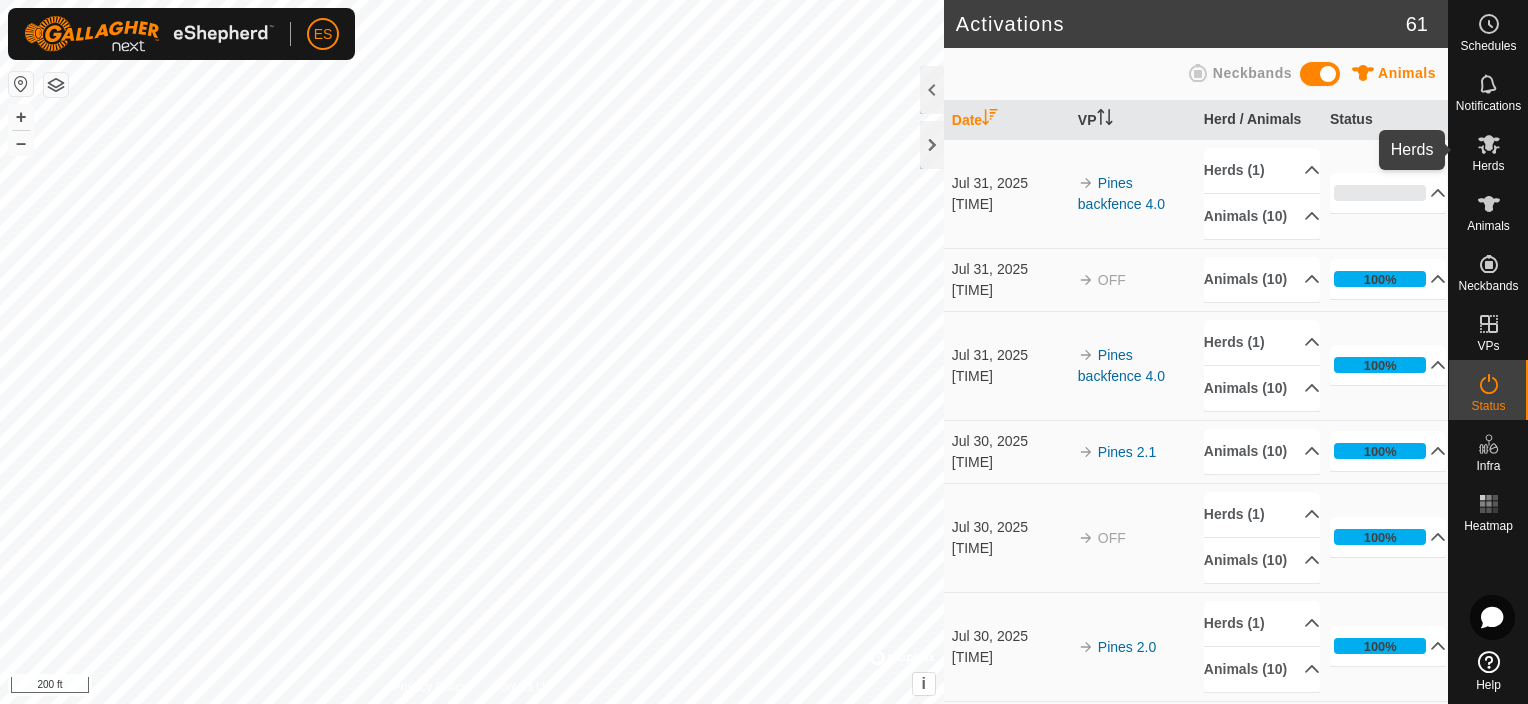 click on "Herds" at bounding box center [1488, 166] 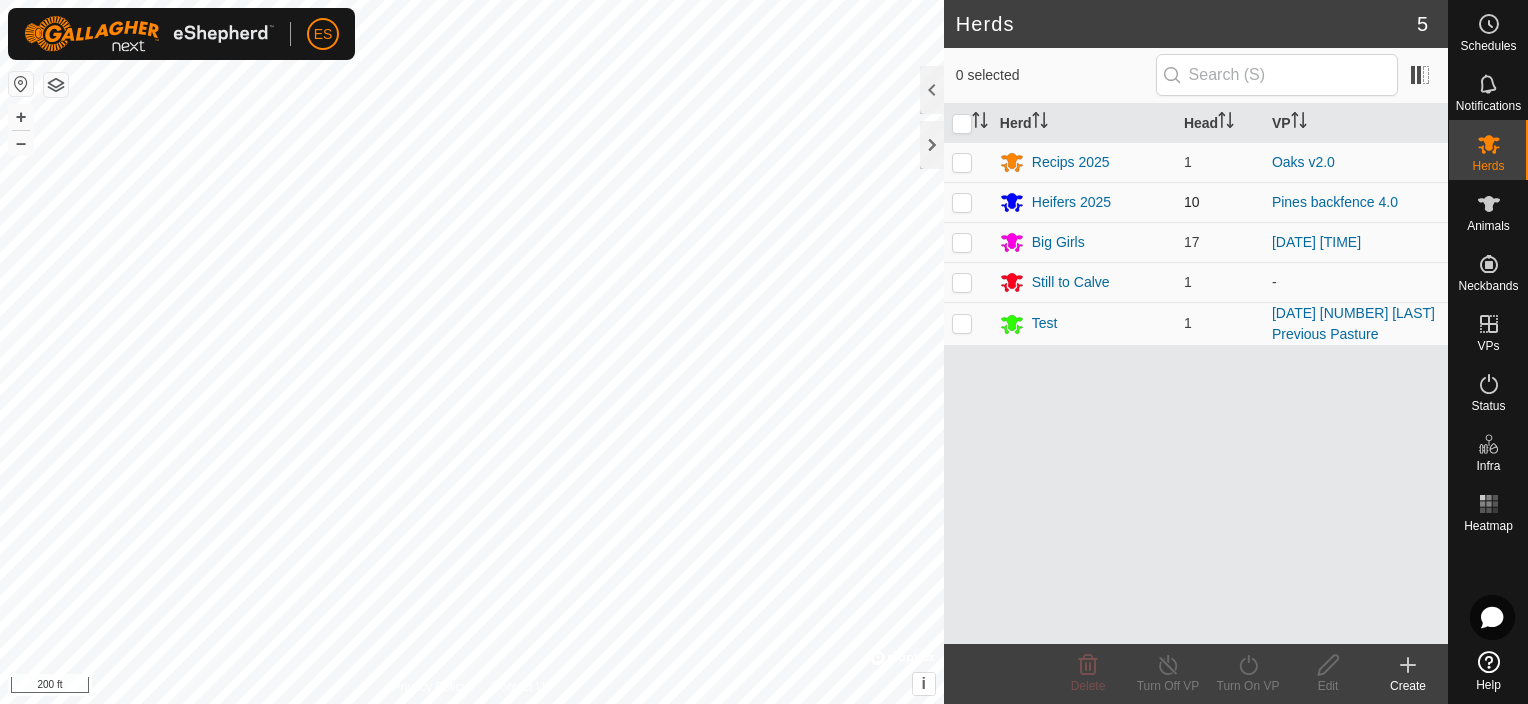 click at bounding box center (962, 202) 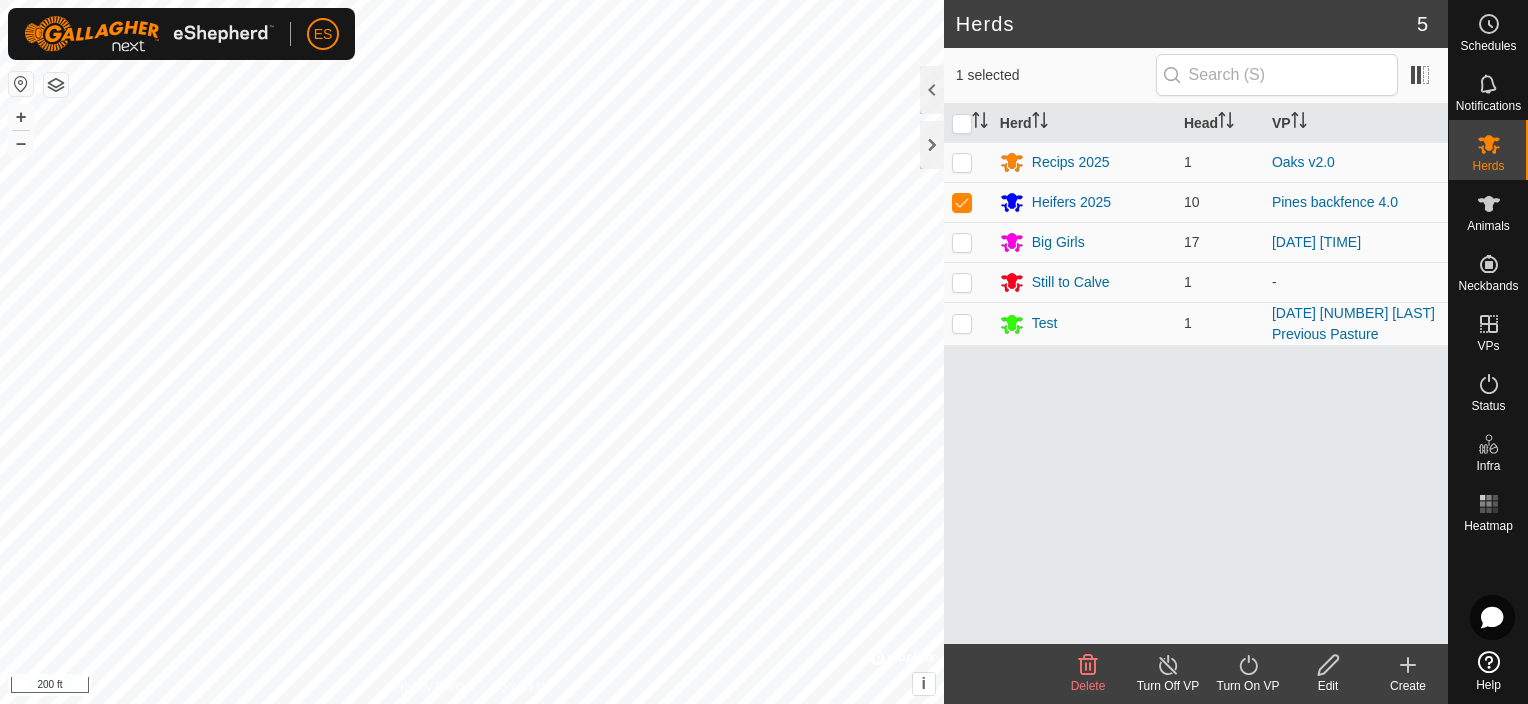 click 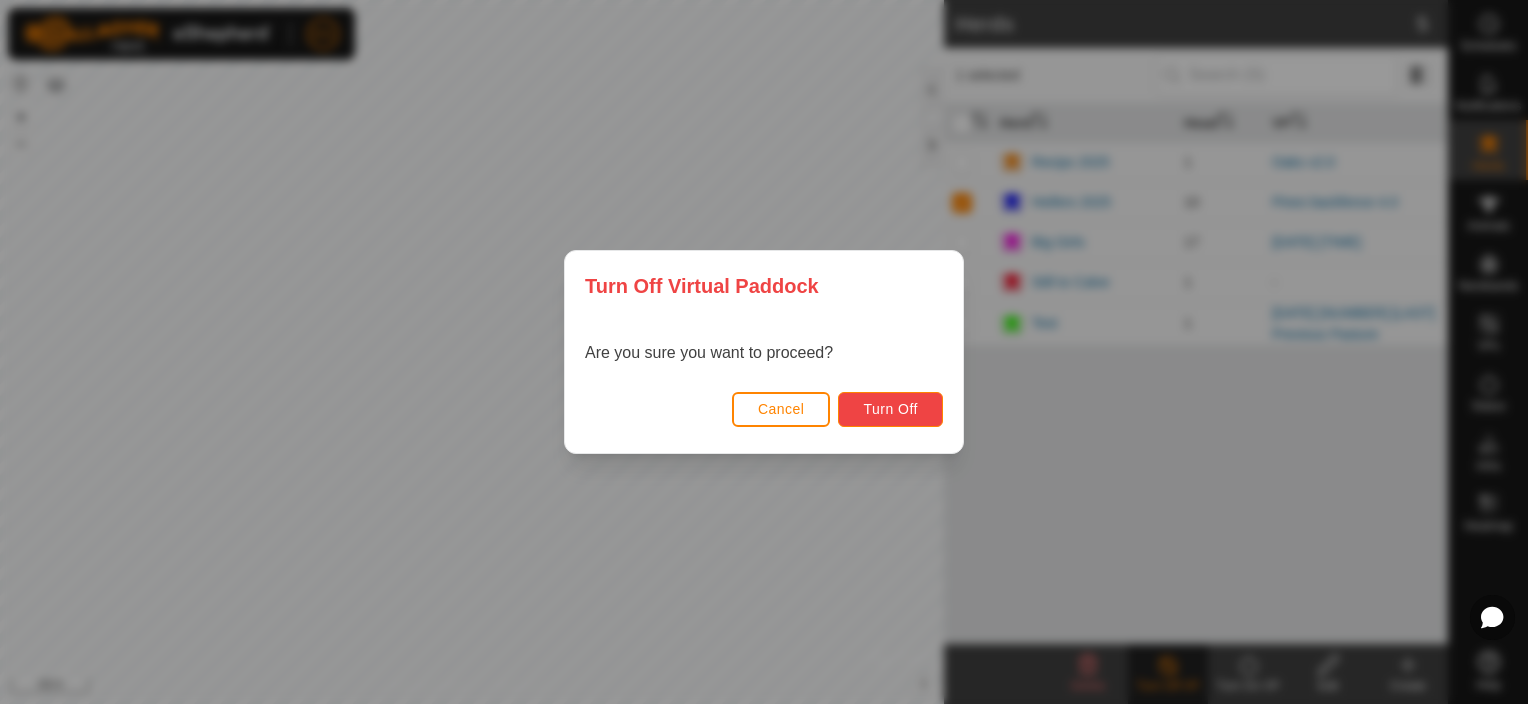 click on "Turn Off" at bounding box center (890, 409) 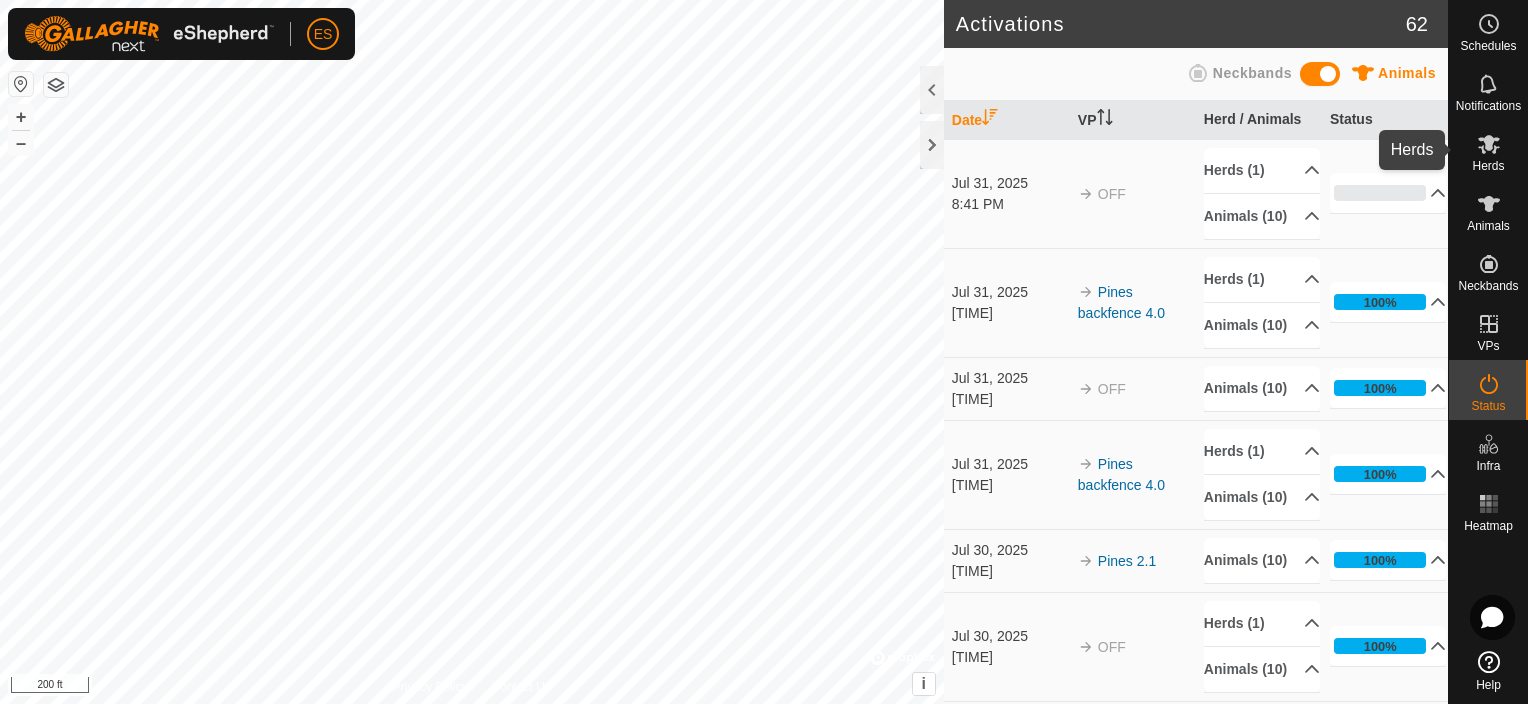 click on "Herds" at bounding box center (1488, 166) 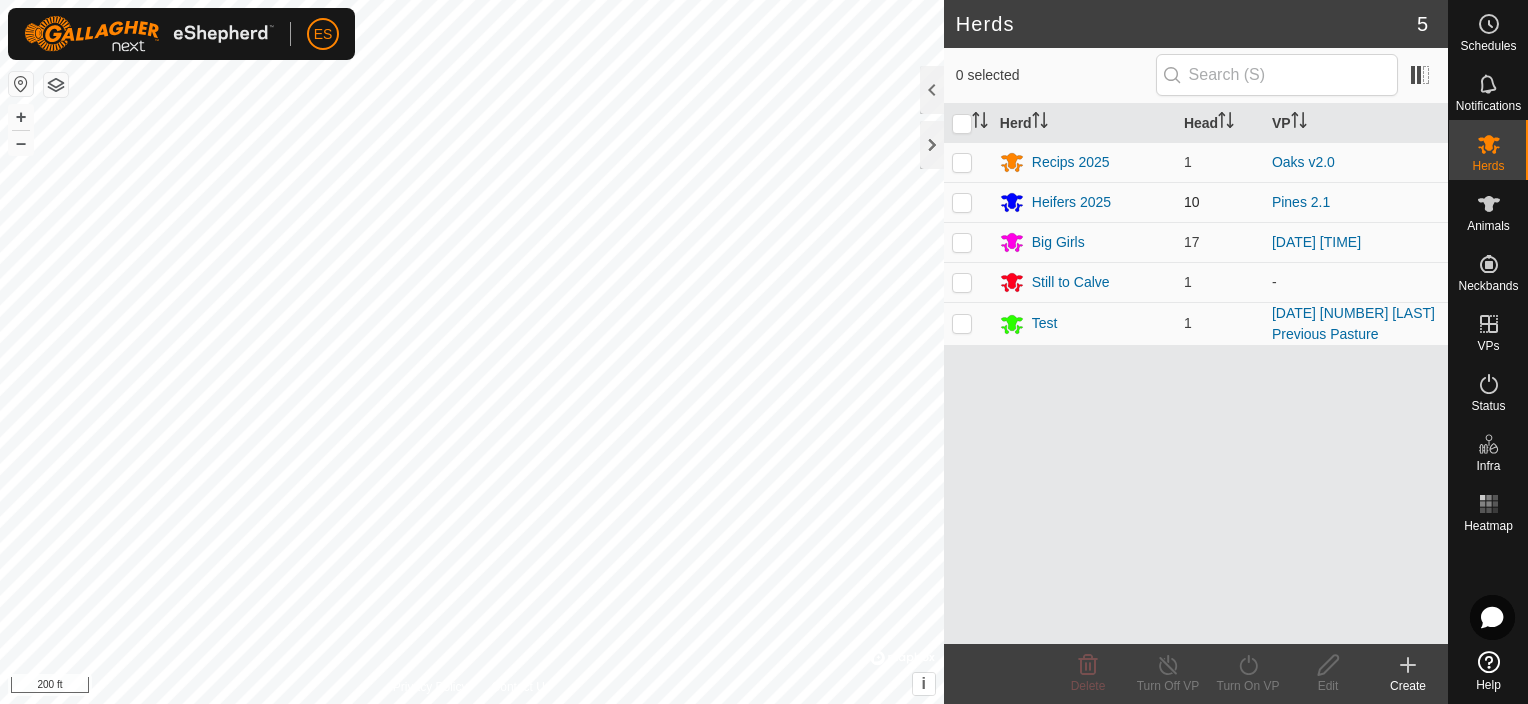 click at bounding box center (962, 202) 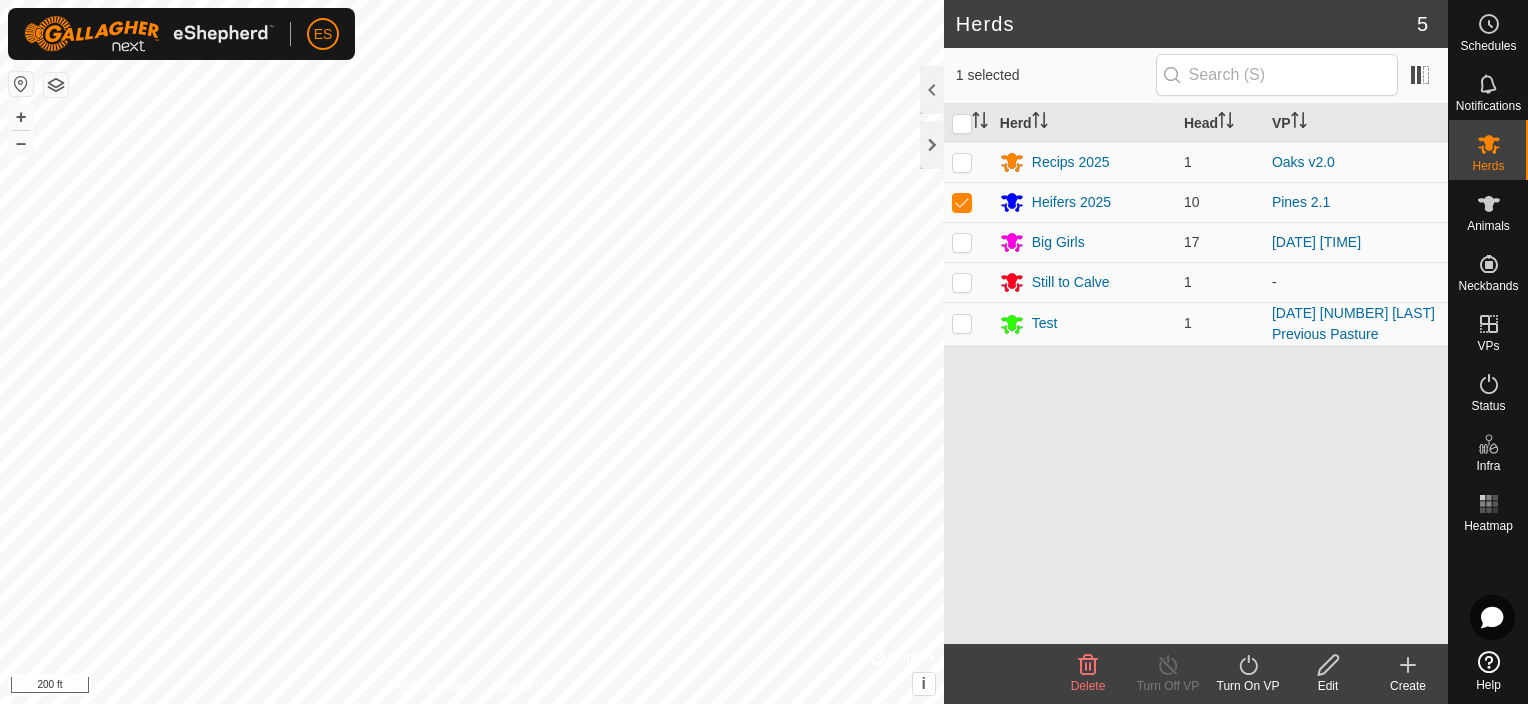 click 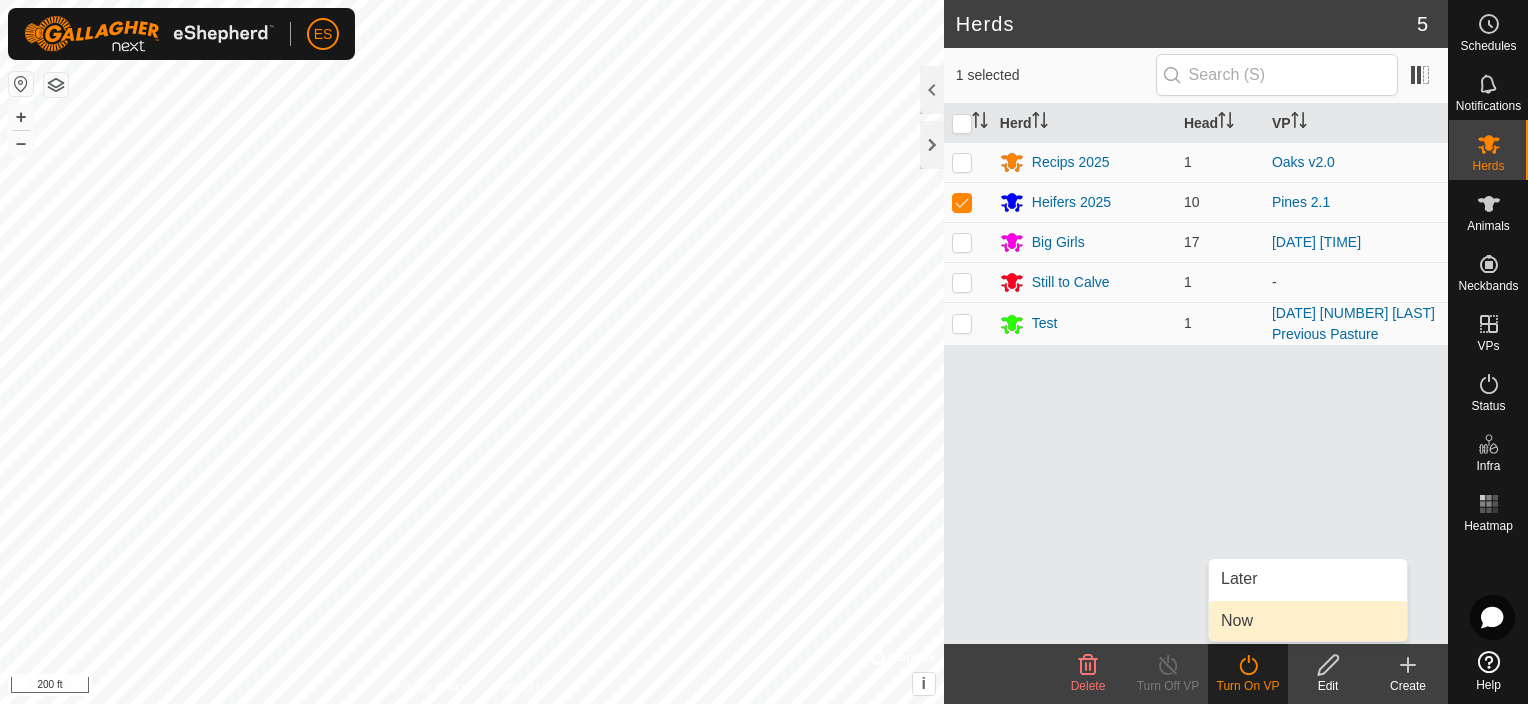 click on "Now" at bounding box center (1308, 621) 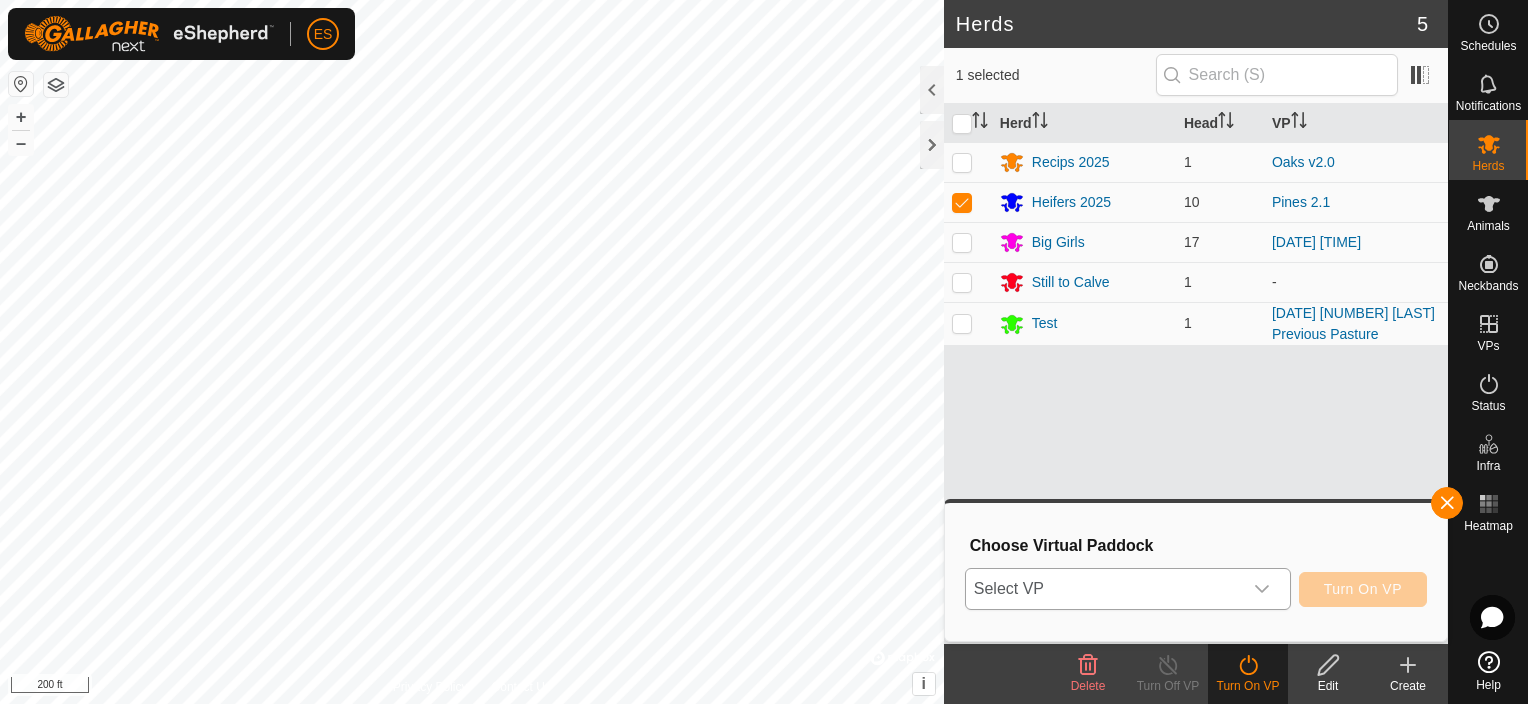 click at bounding box center [1262, 589] 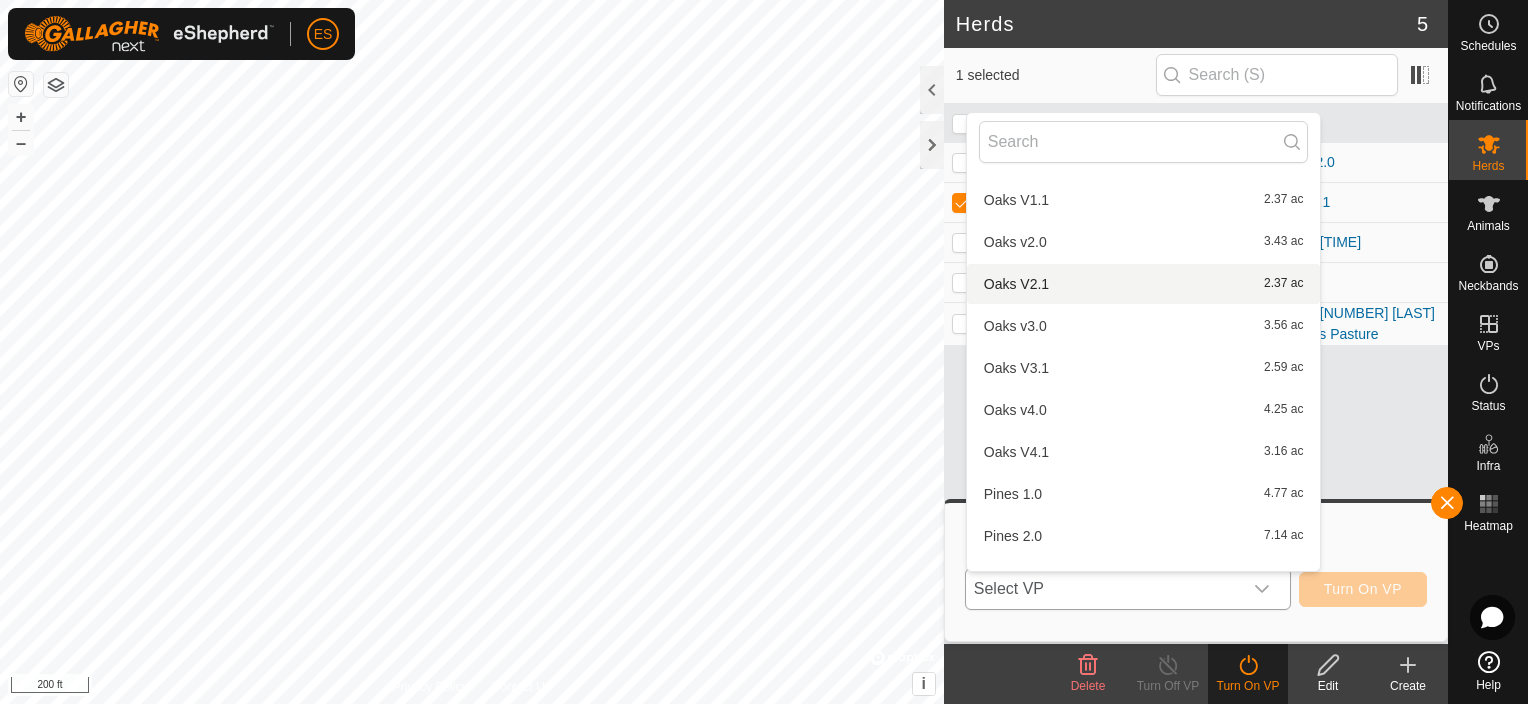 scroll, scrollTop: 446, scrollLeft: 0, axis: vertical 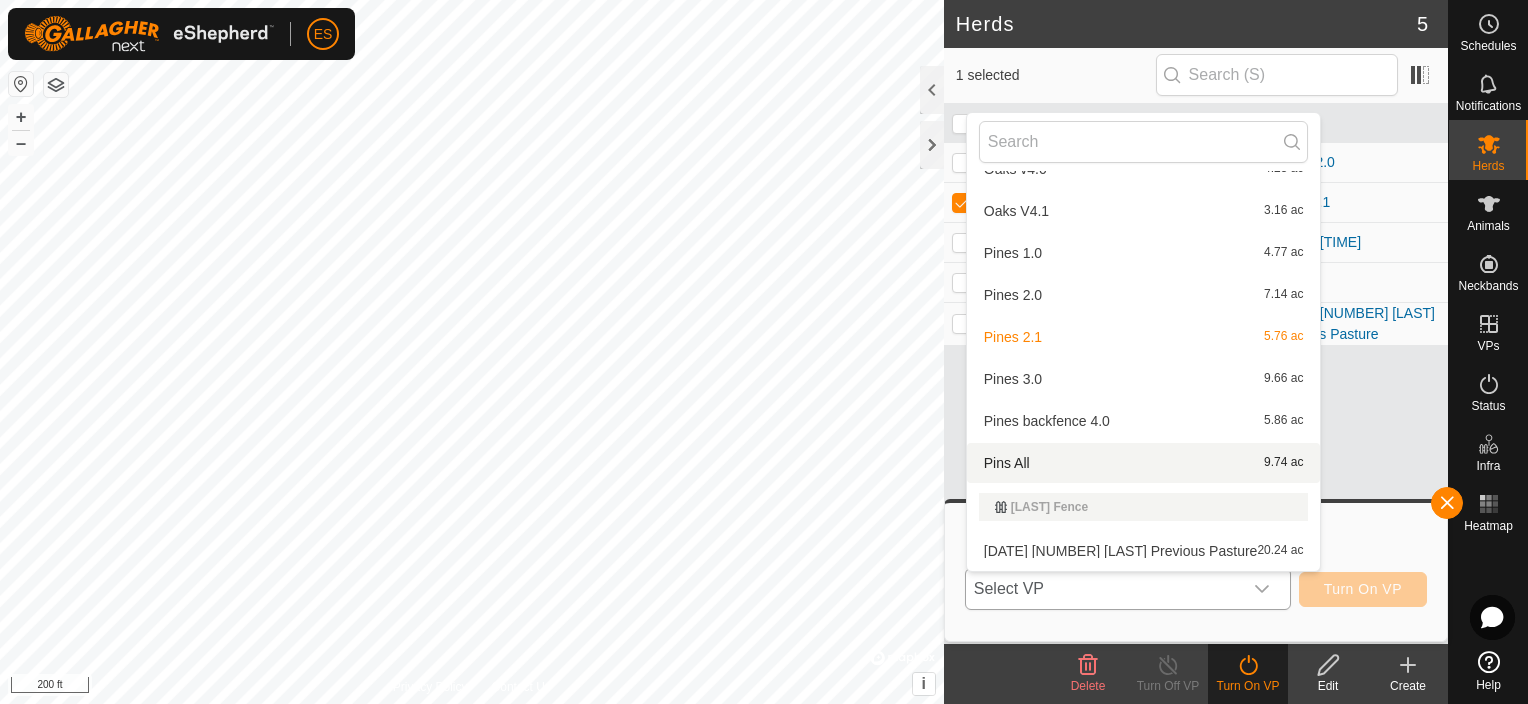 click on "Pins All 9.74 ac" at bounding box center [1144, 463] 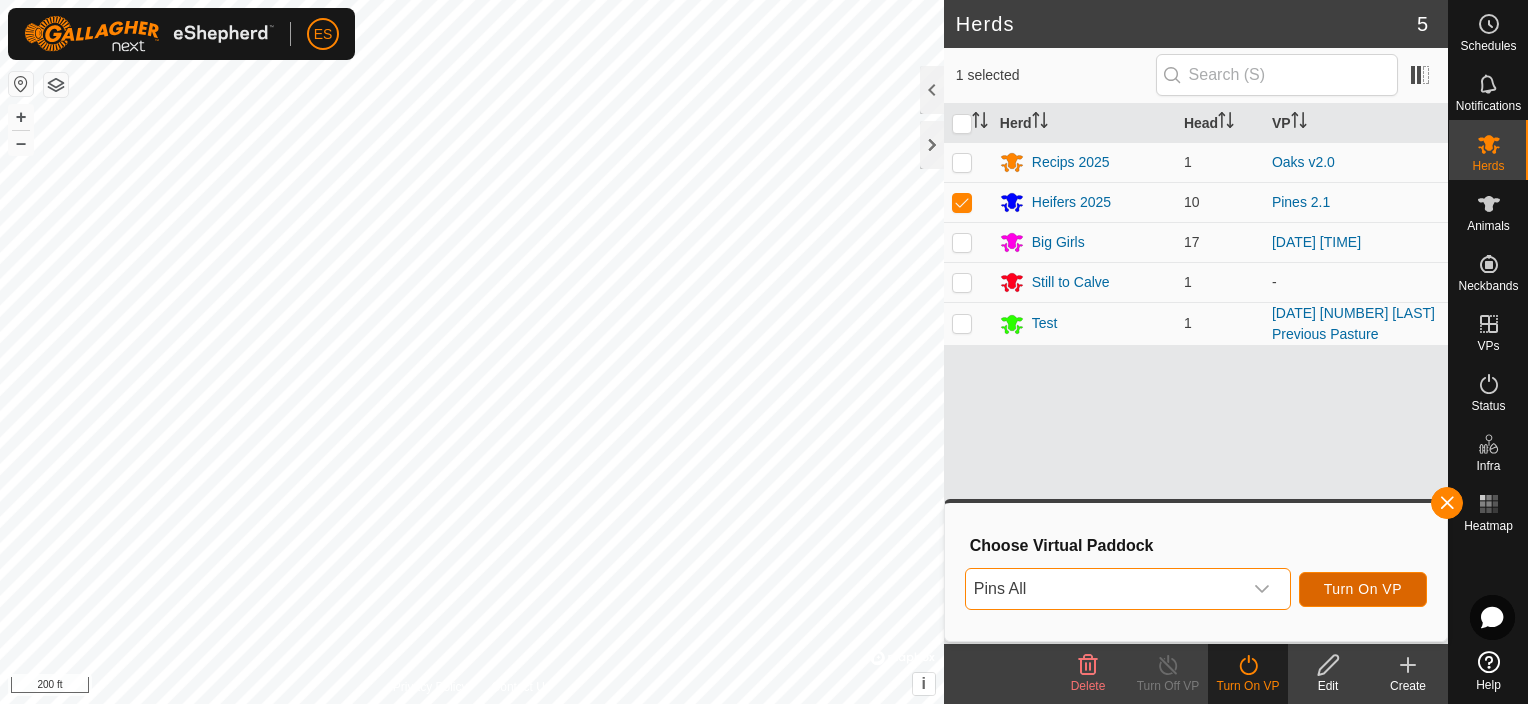 click on "Turn On VP" at bounding box center [1363, 589] 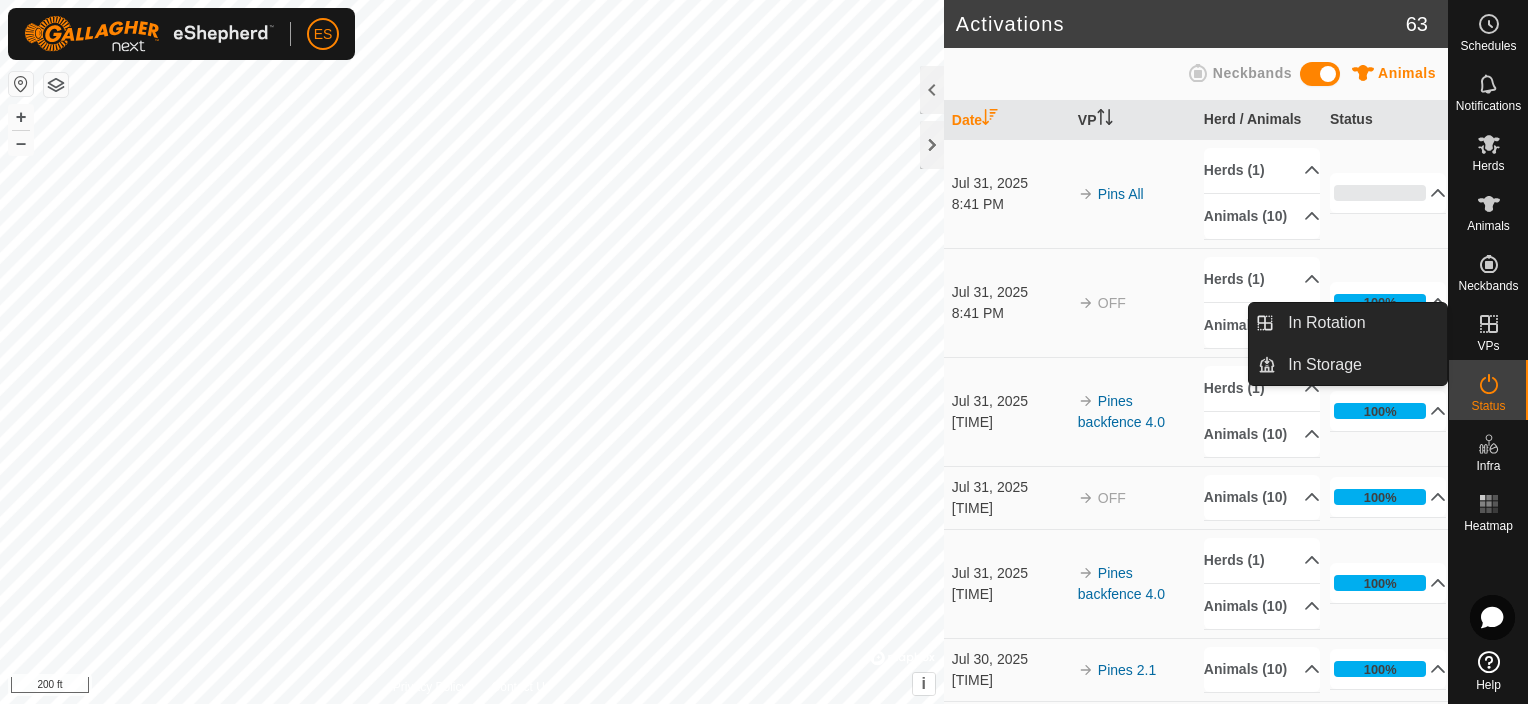click on "VPs" at bounding box center (1488, 346) 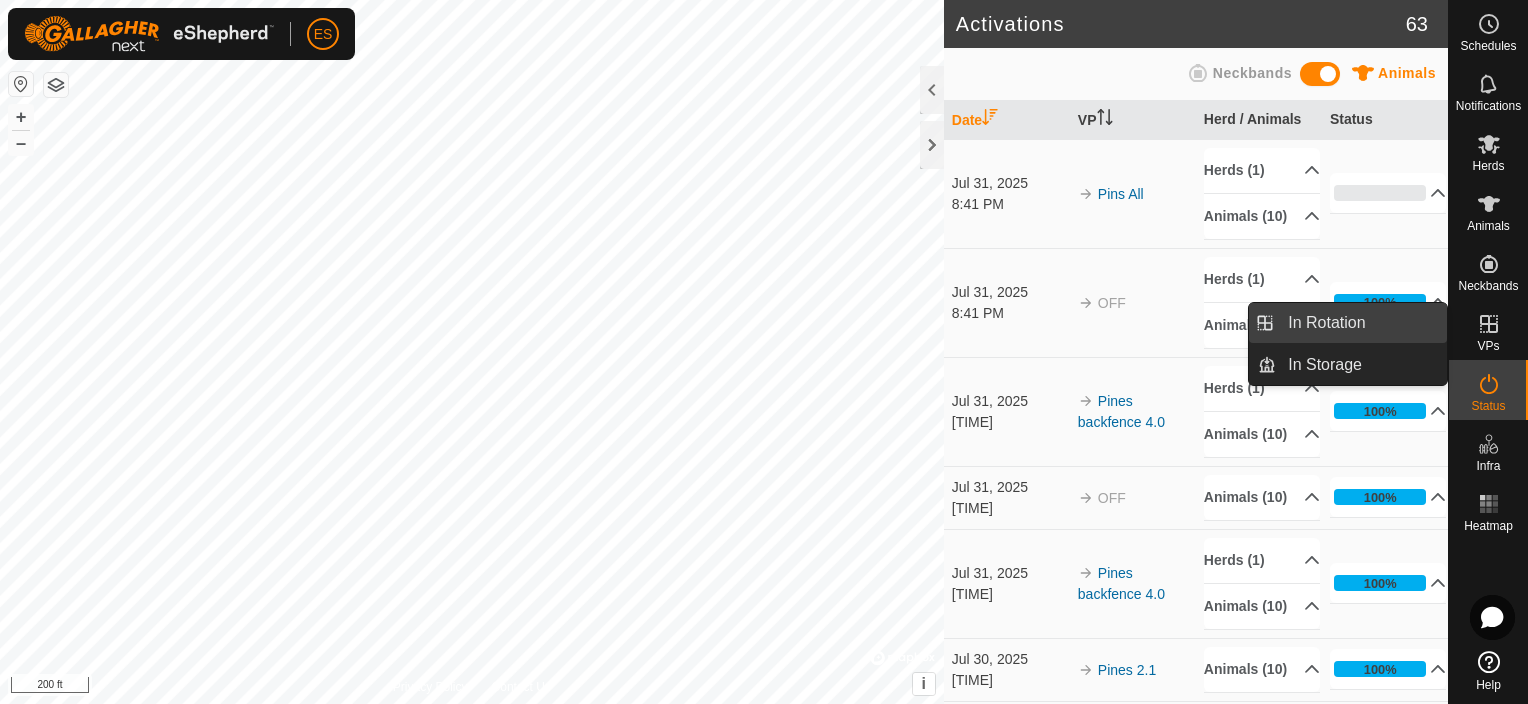 click on "In Rotation" at bounding box center (1361, 323) 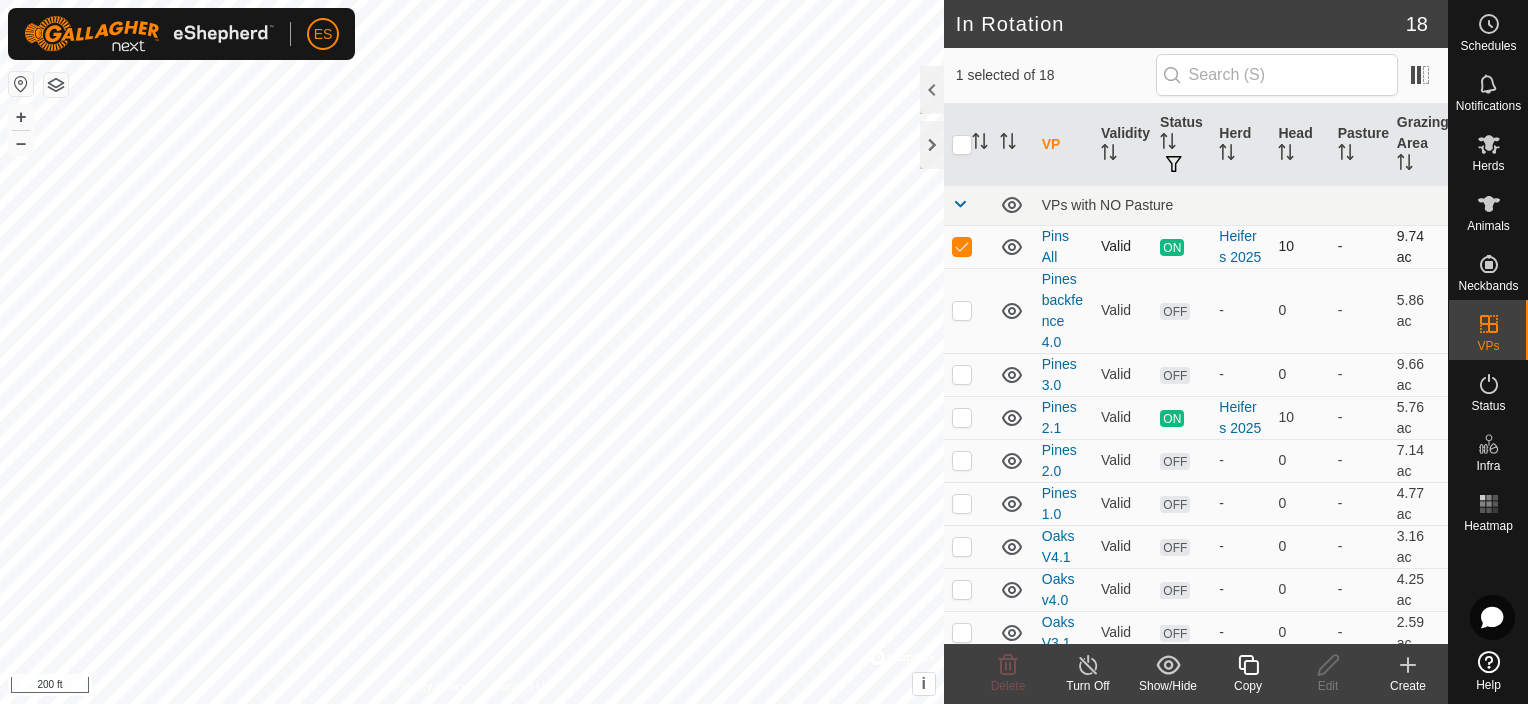 click at bounding box center [962, 246] 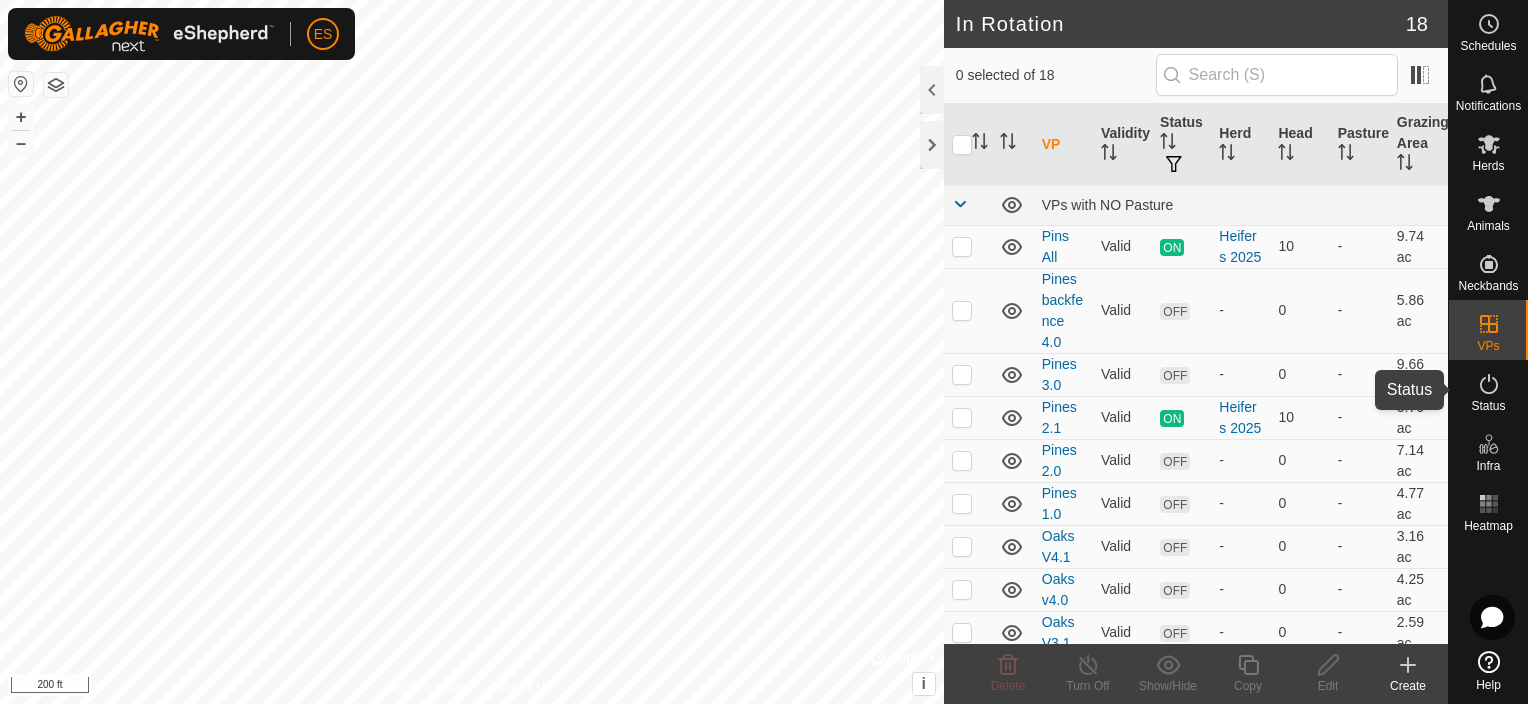 click 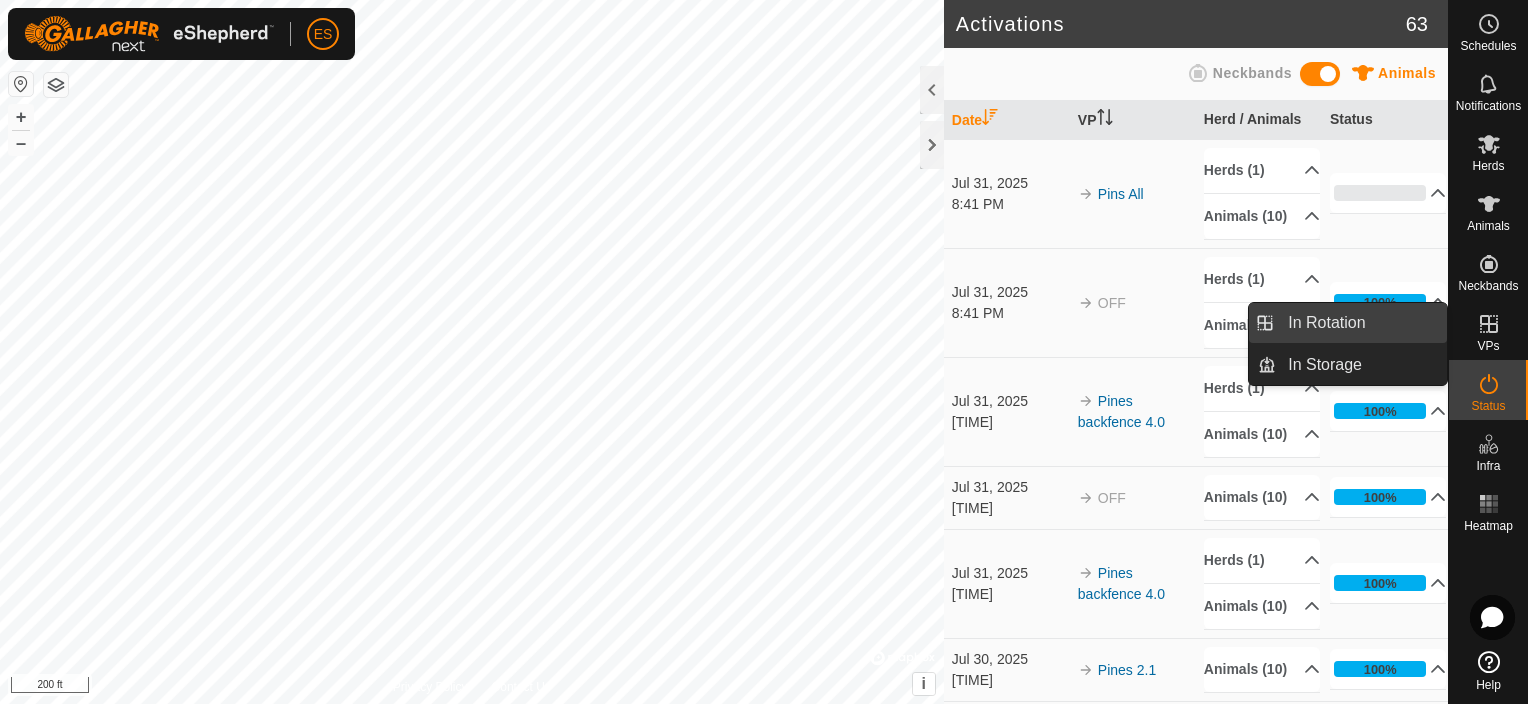 click on "In Rotation" at bounding box center (1361, 323) 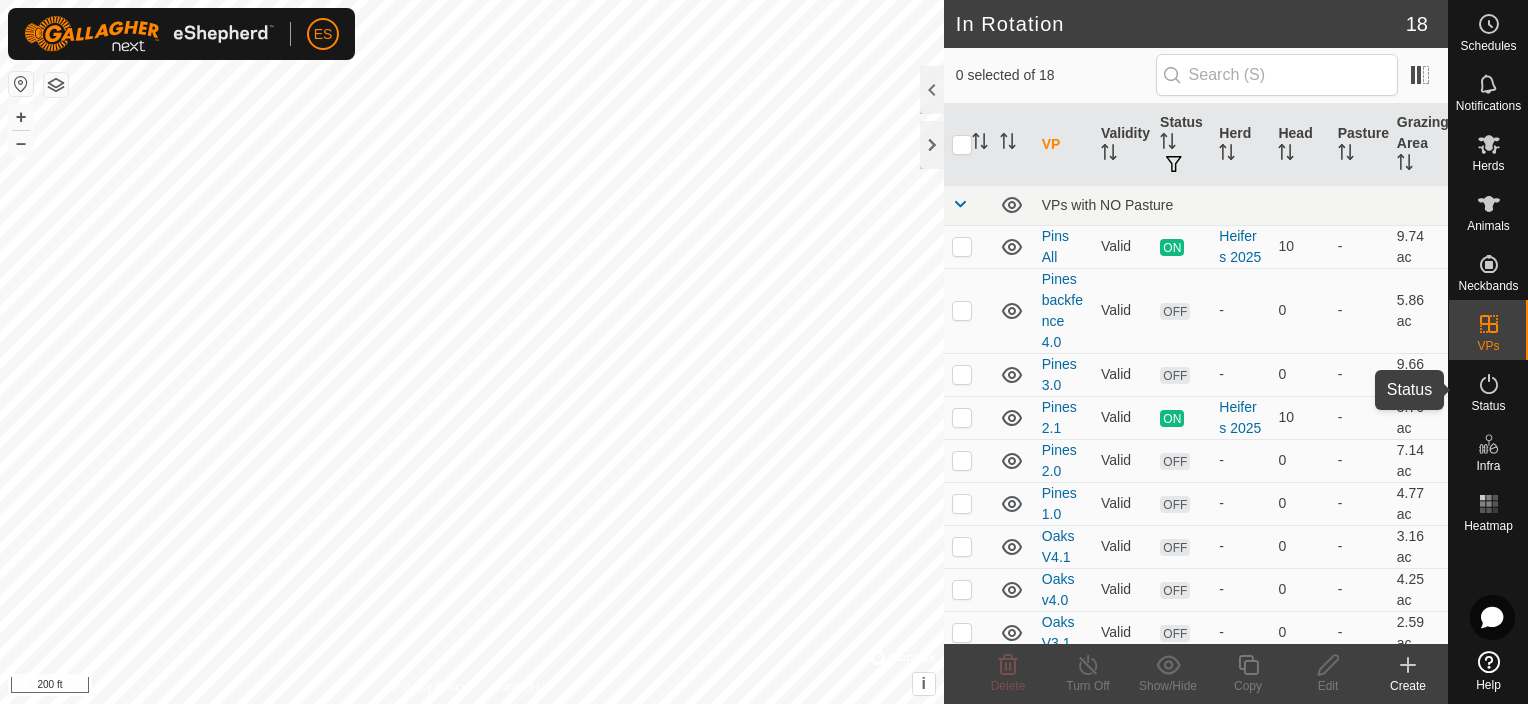click 